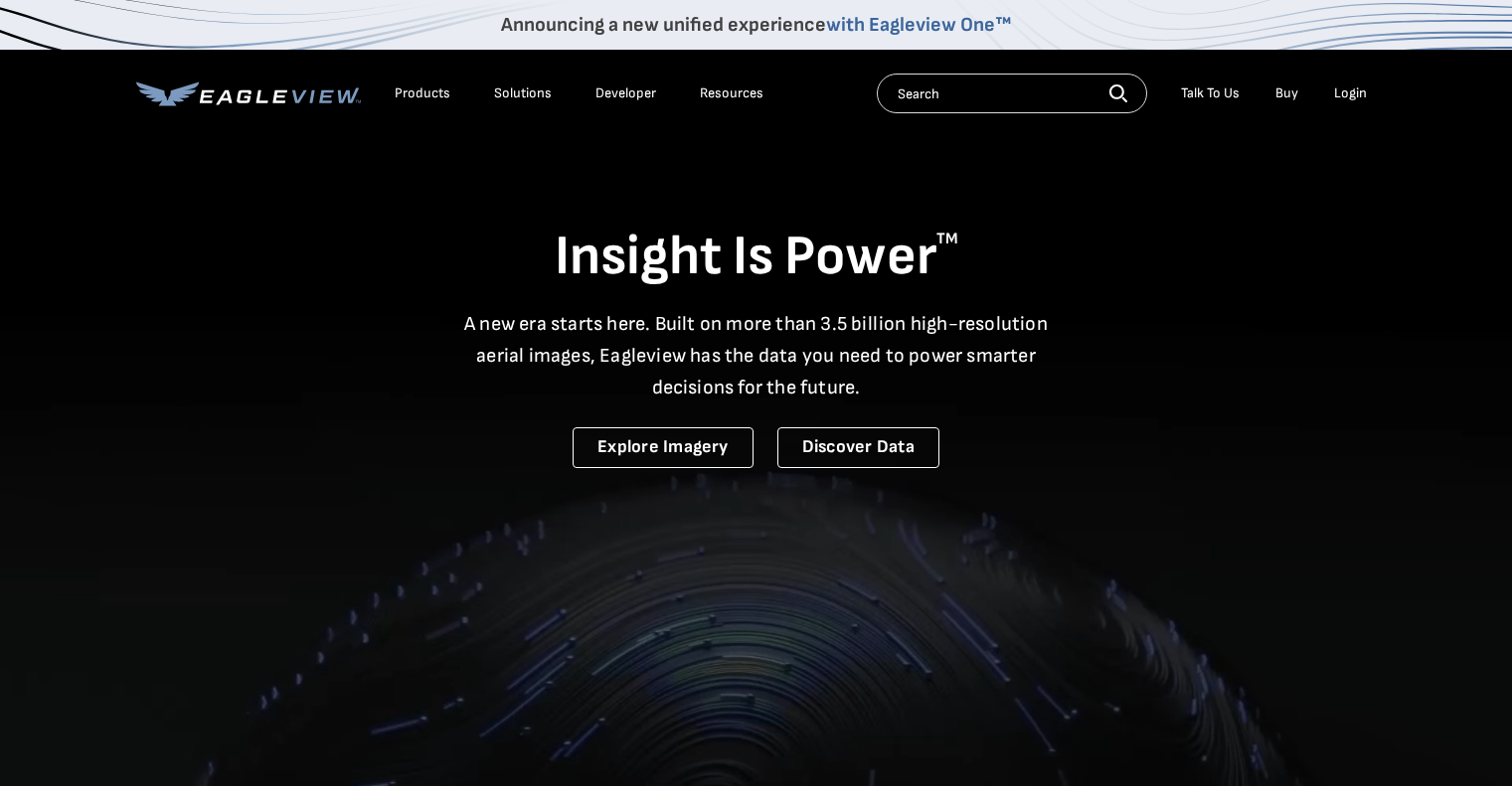scroll, scrollTop: 0, scrollLeft: 0, axis: both 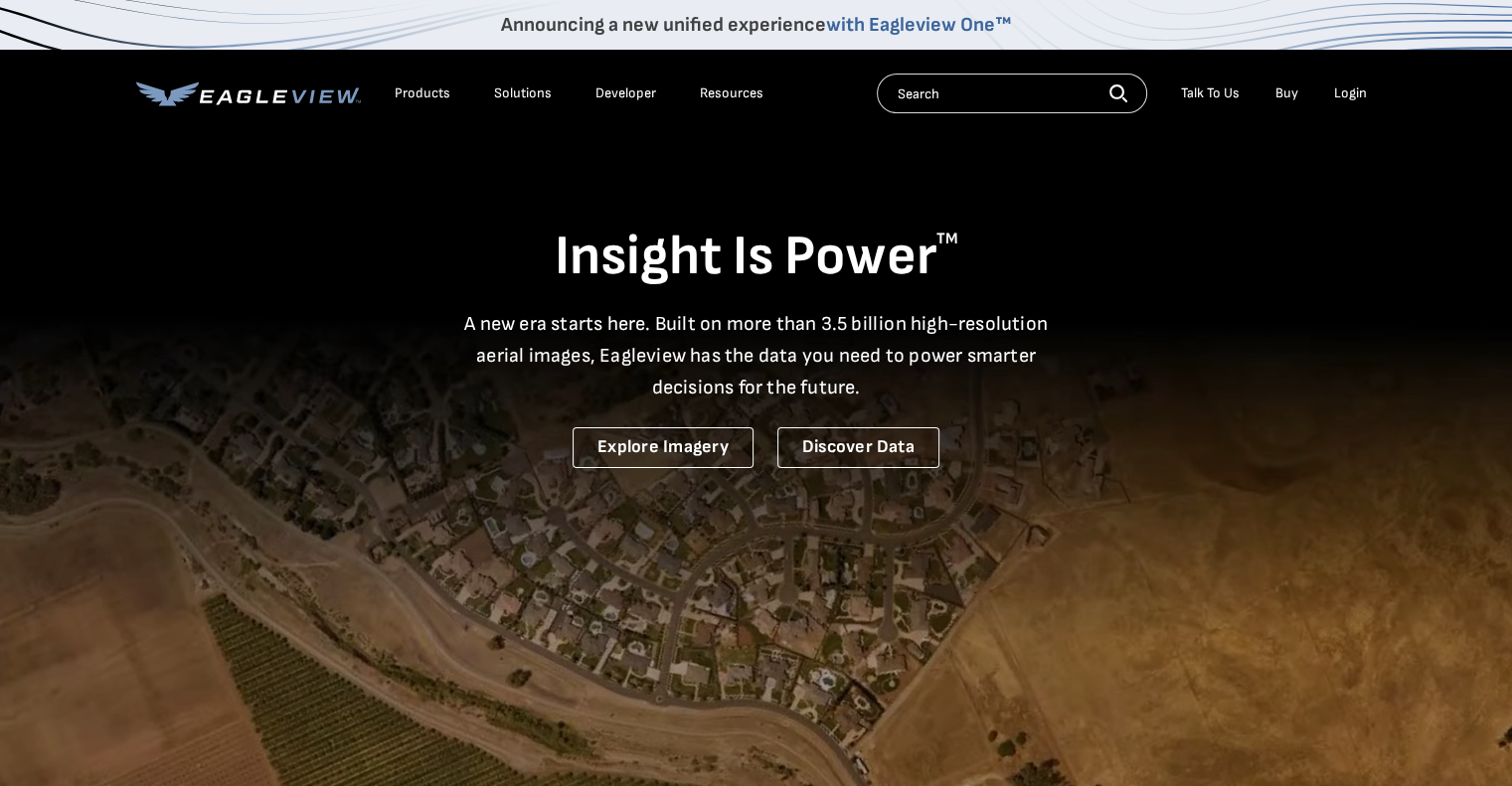 click on "Login" at bounding box center [1350, 93] 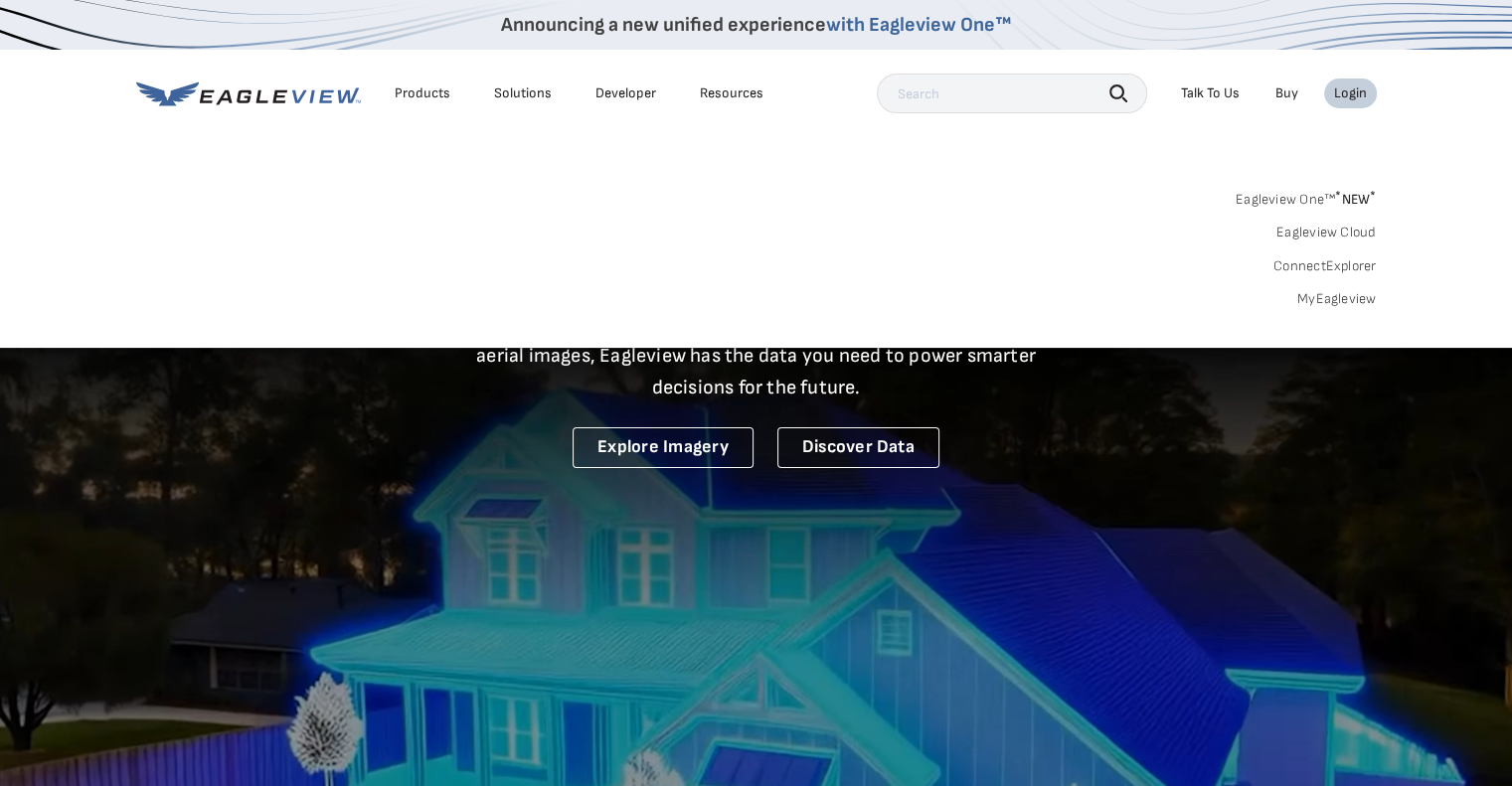 click on "* NEW *" at bounding box center [1355, 199] 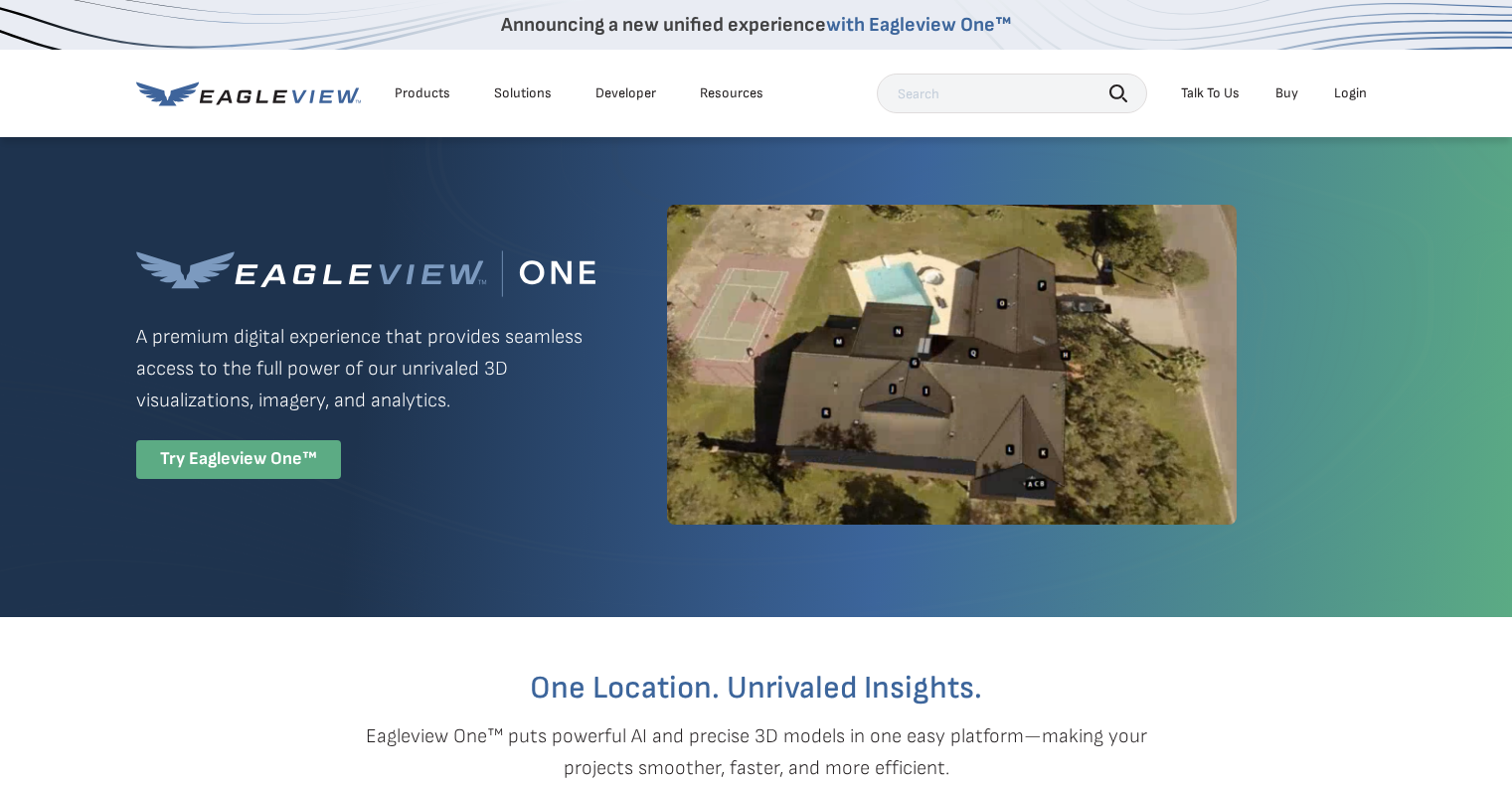 scroll, scrollTop: 0, scrollLeft: 0, axis: both 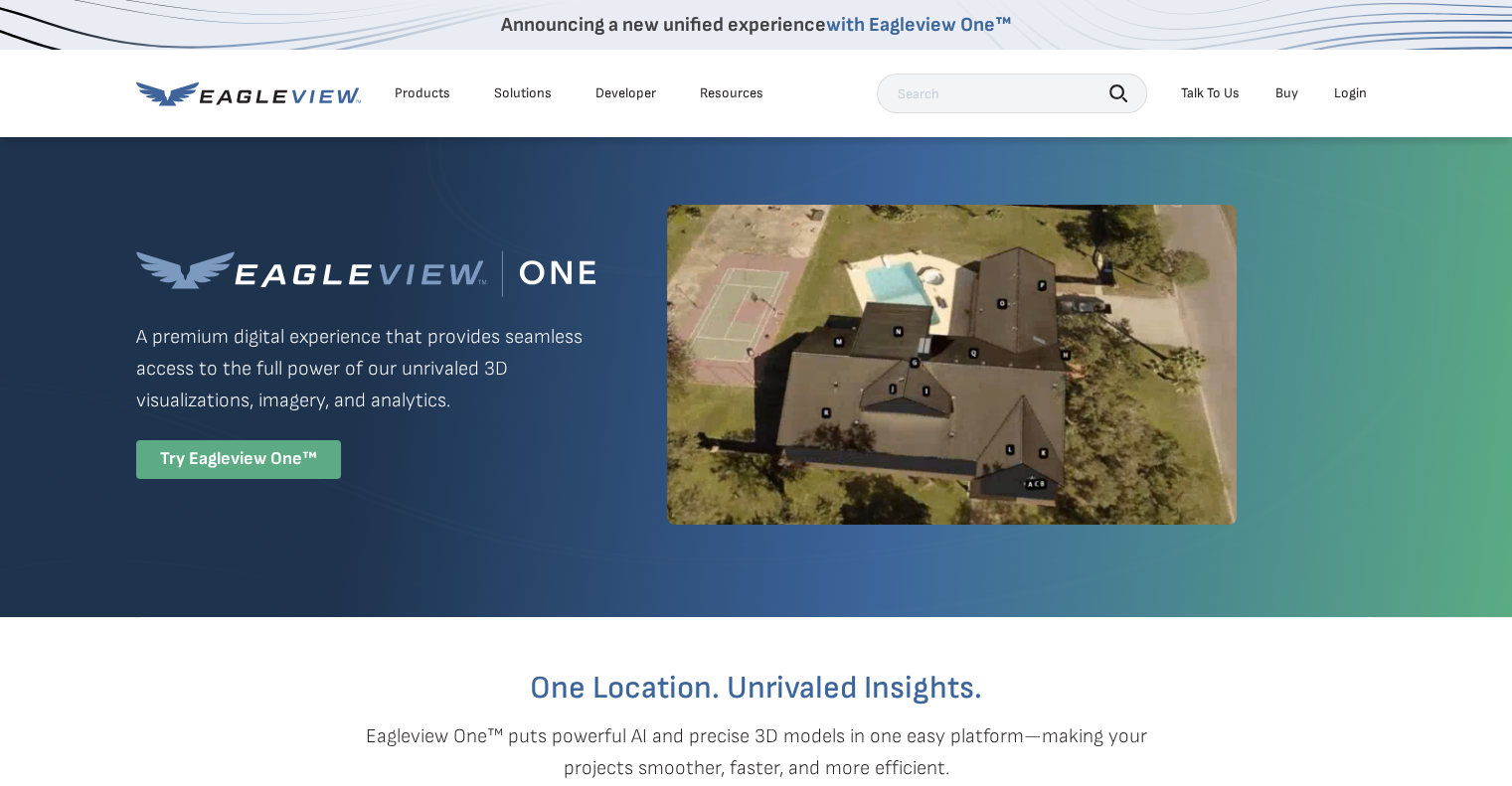 click on "Login" at bounding box center (1350, 93) 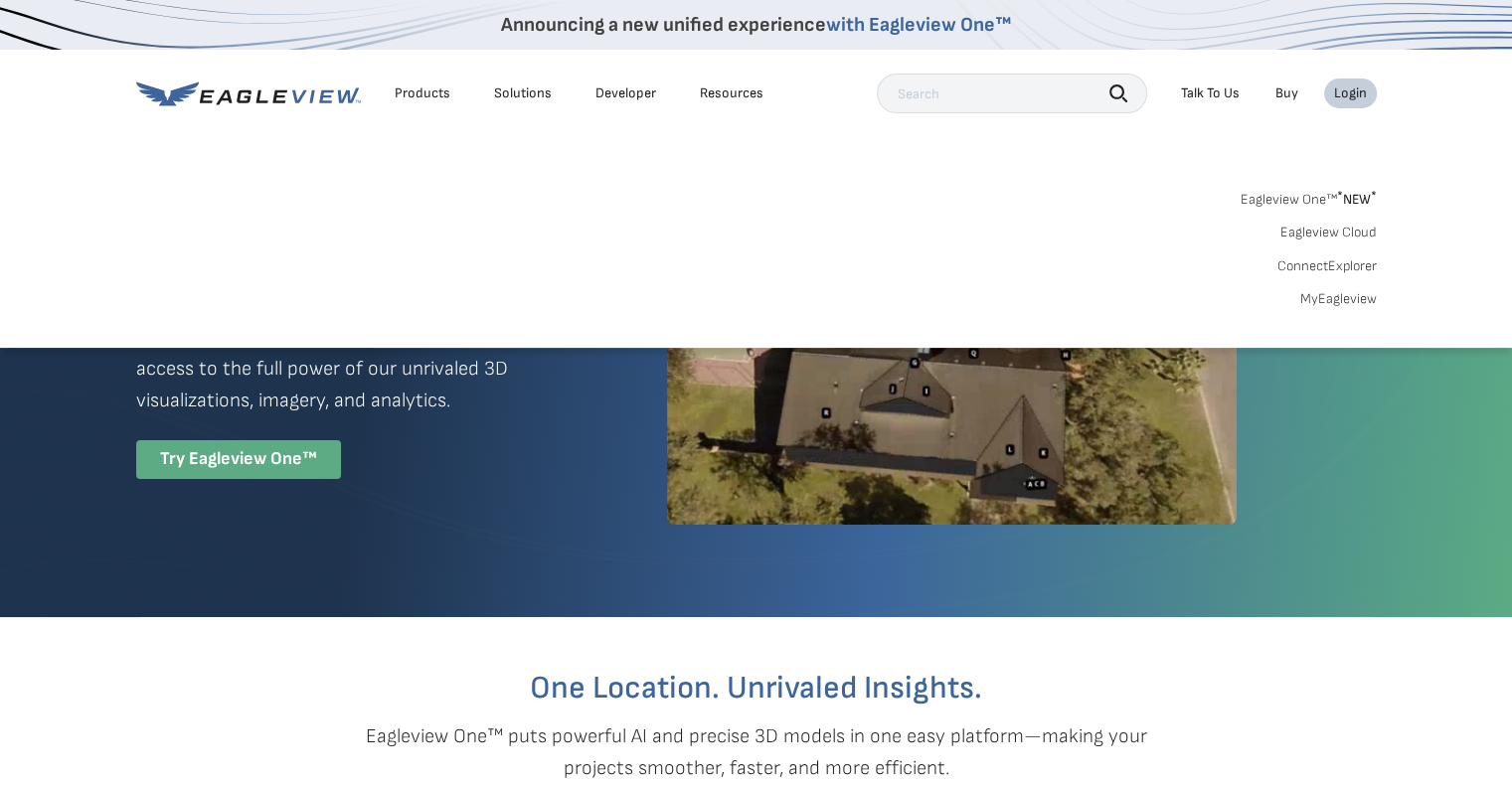 click on "*" at bounding box center (1340, 196) 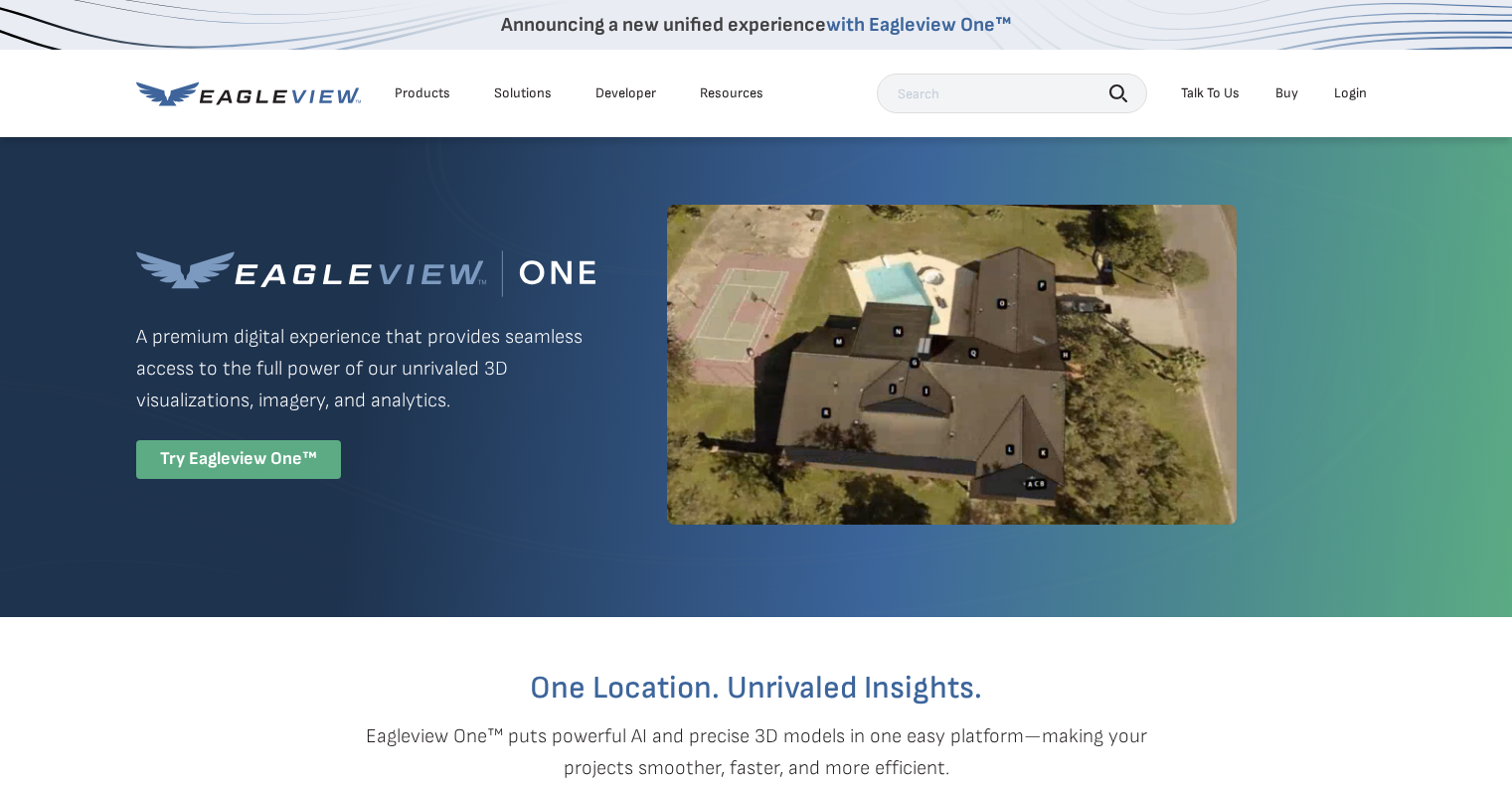 scroll, scrollTop: 0, scrollLeft: 0, axis: both 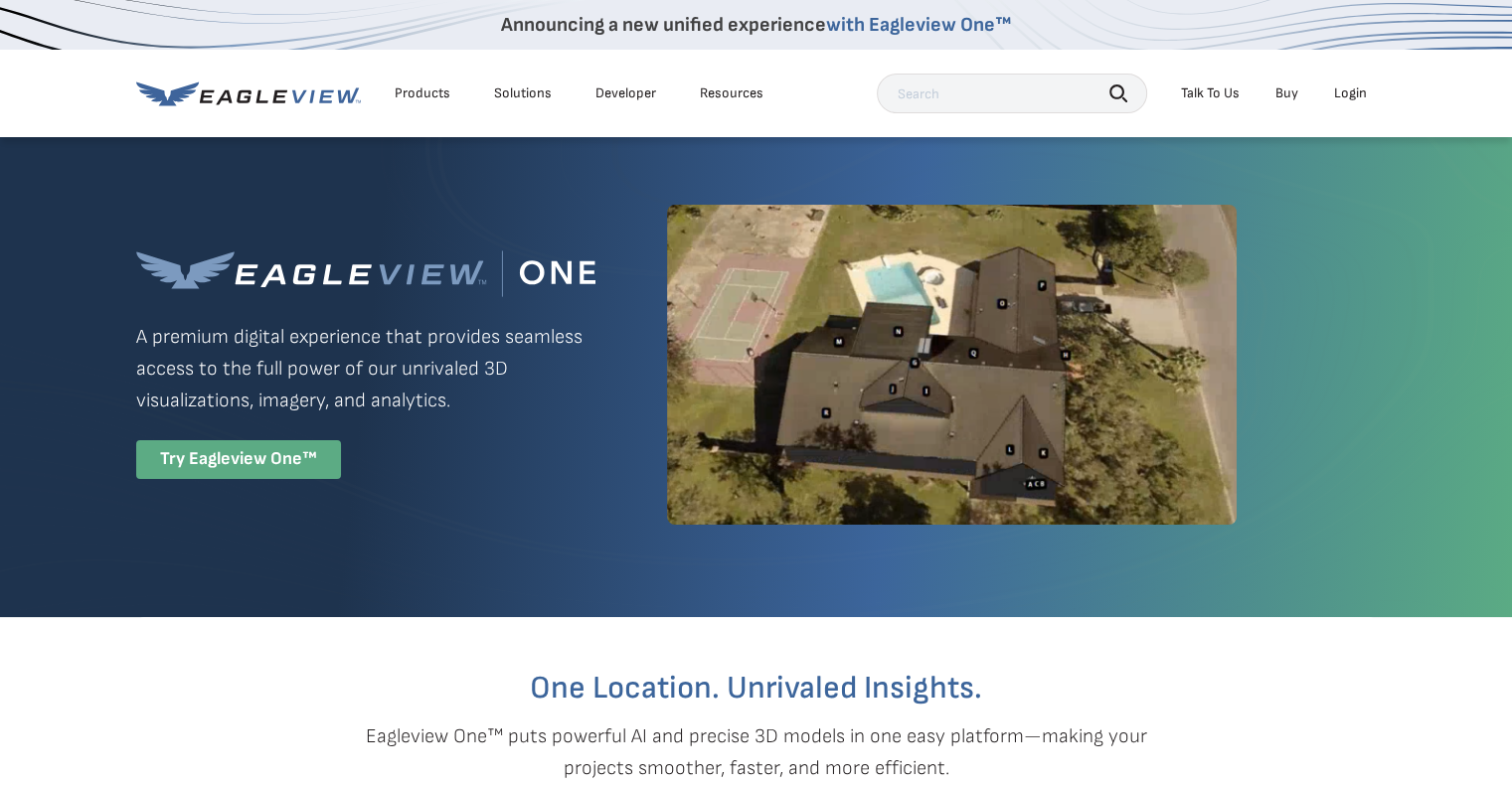 click on "Login" at bounding box center (1350, 93) 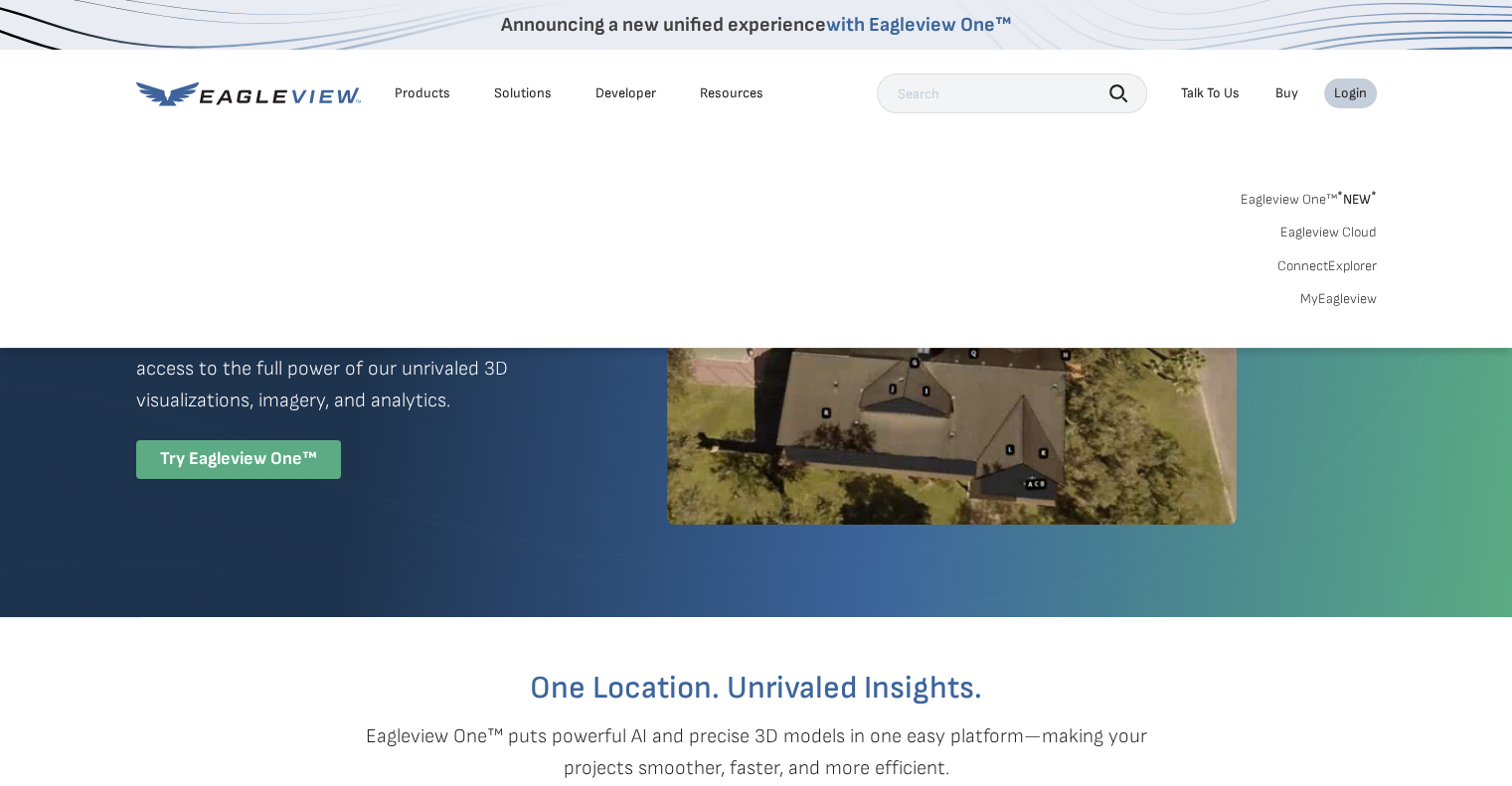 click on "Eagleview Cloud" at bounding box center [1328, 233] 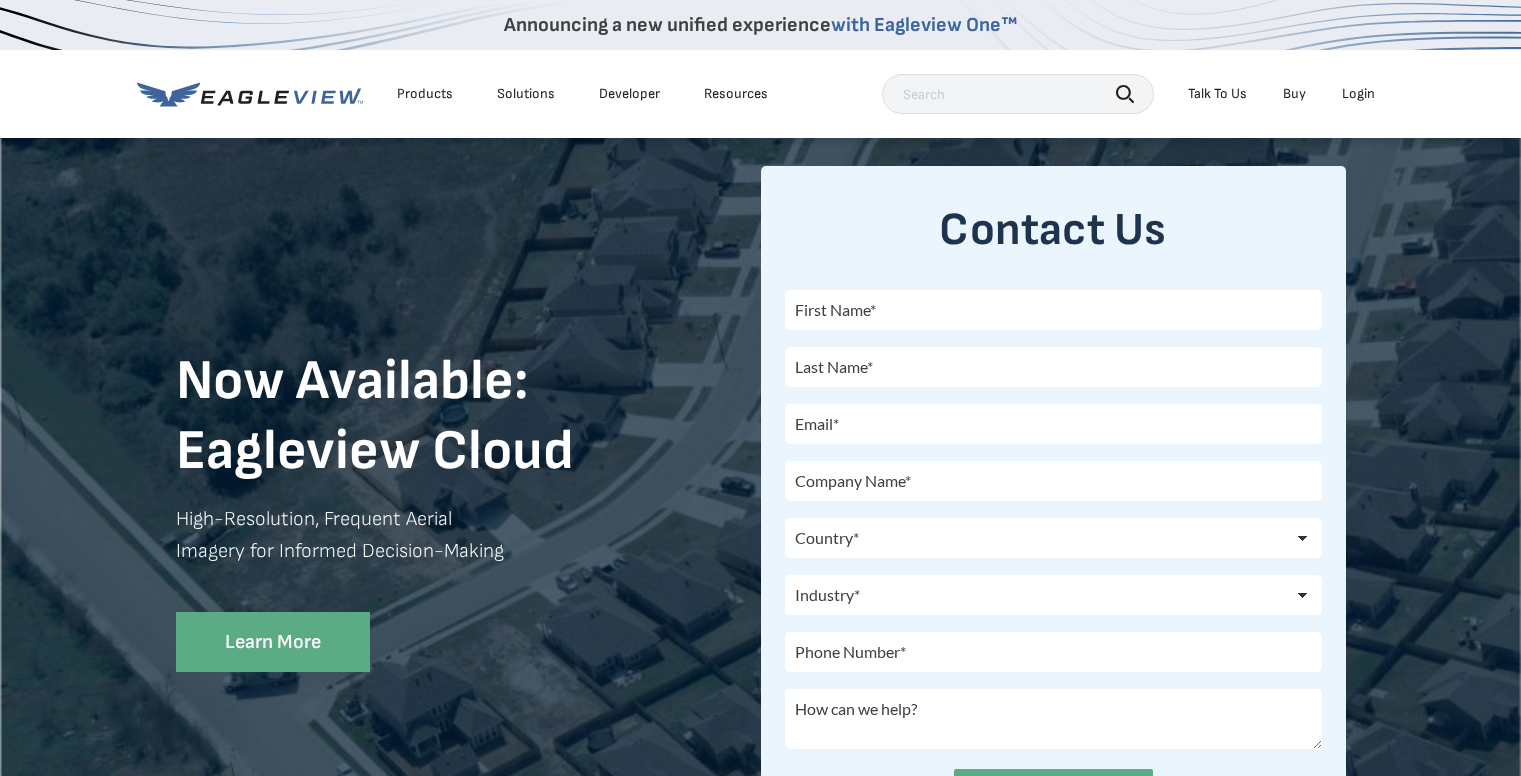 scroll, scrollTop: 0, scrollLeft: 0, axis: both 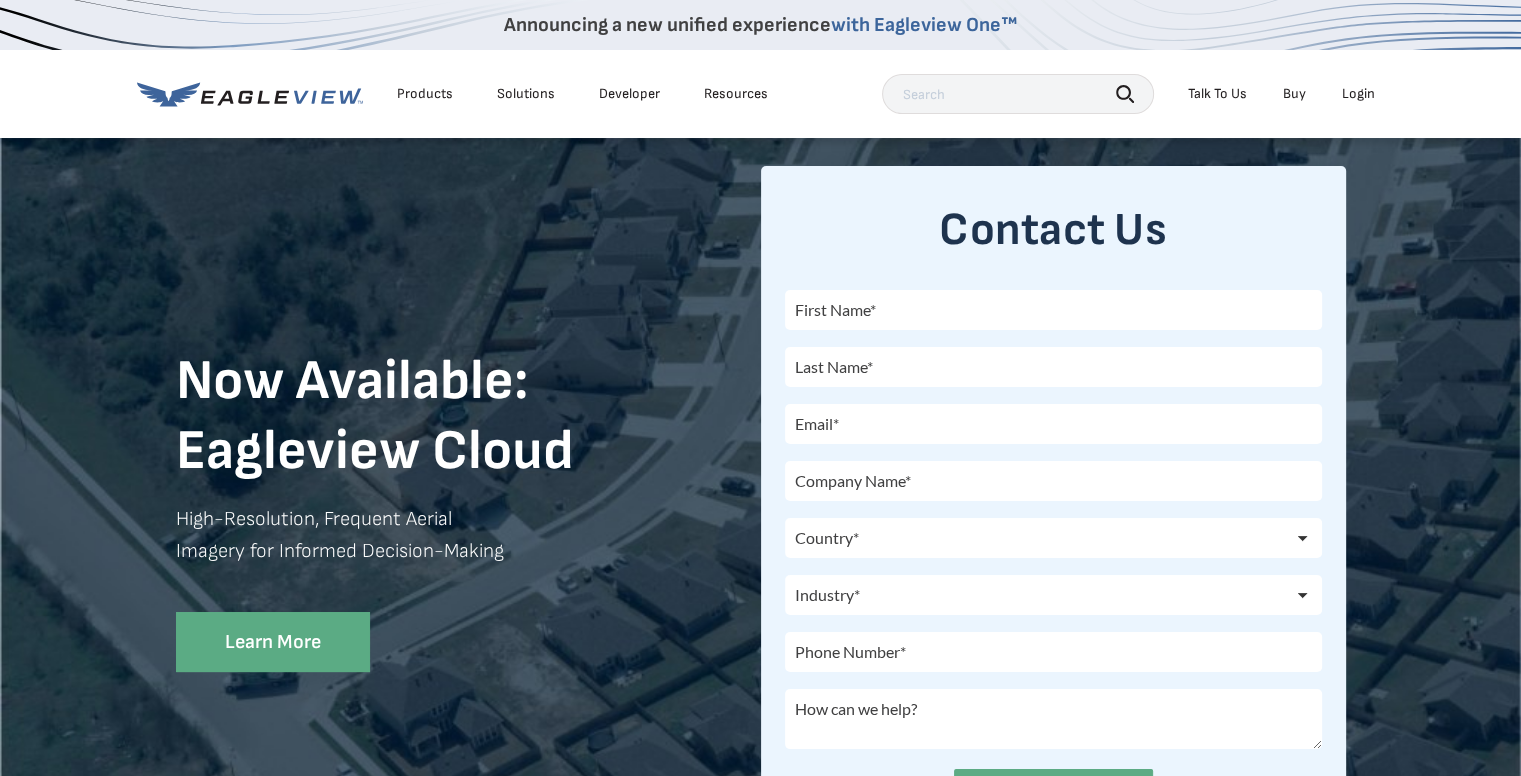 click on "Login" at bounding box center [1358, 94] 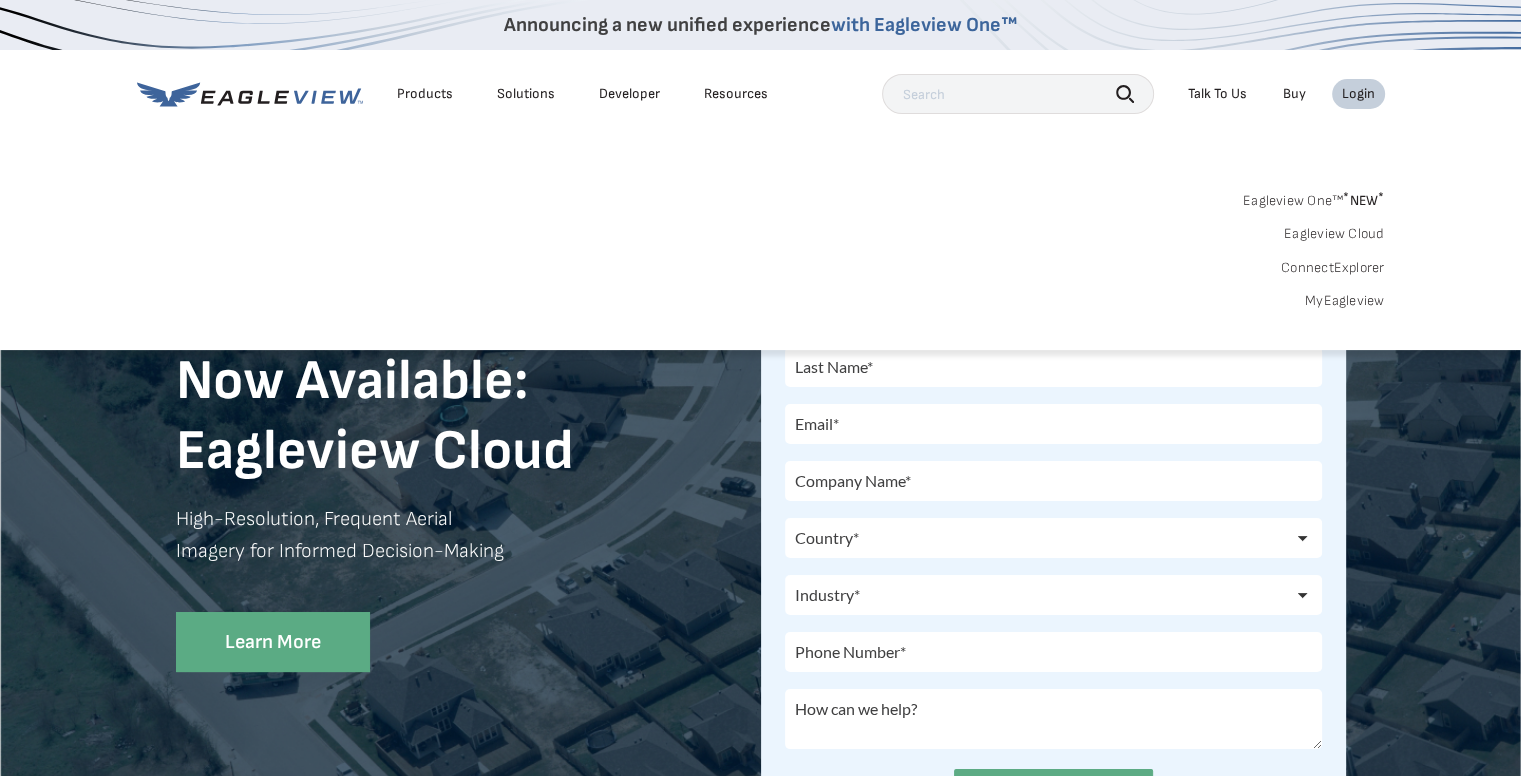 click on "MyEagleview" at bounding box center (1345, 301) 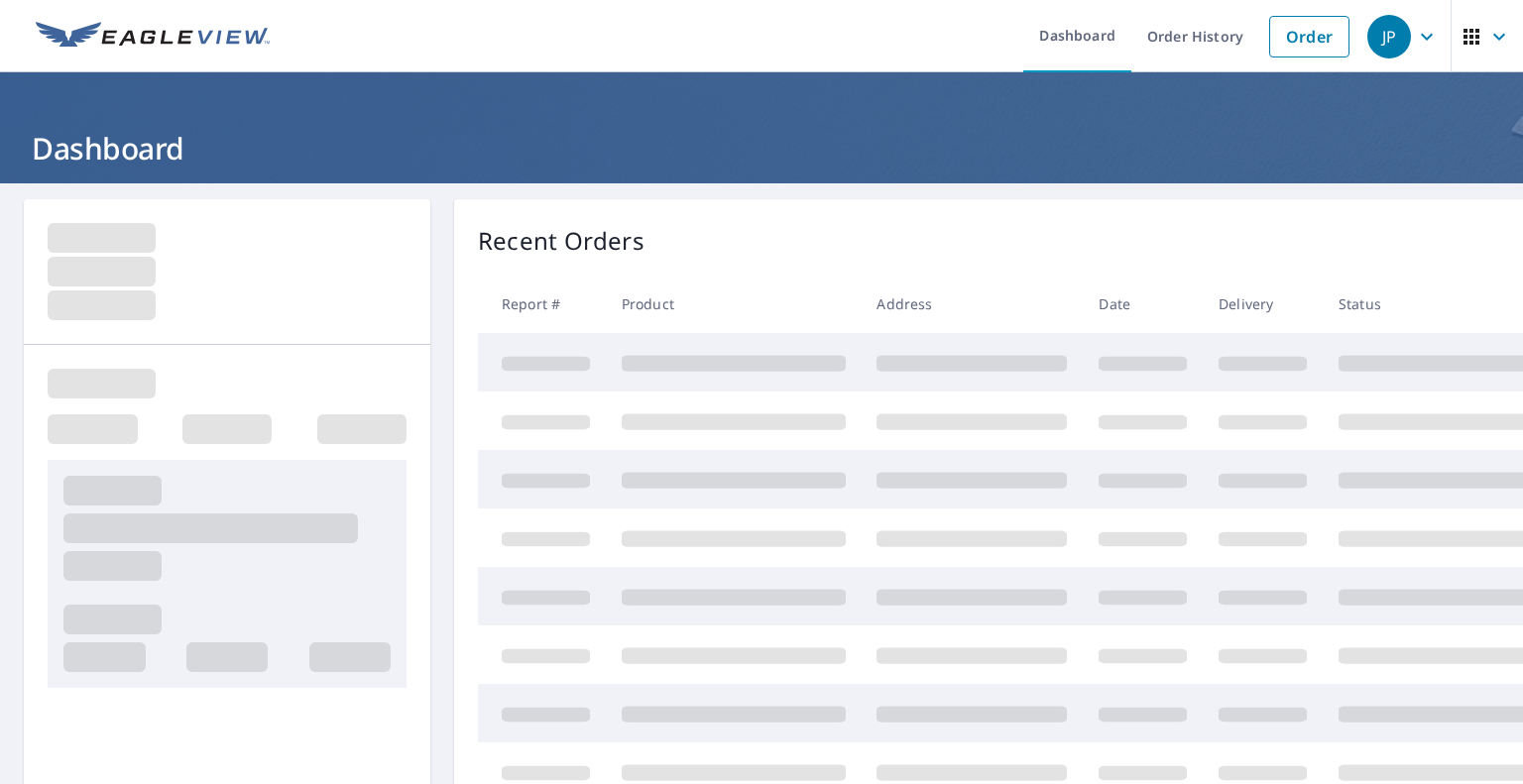 scroll, scrollTop: 0, scrollLeft: 0, axis: both 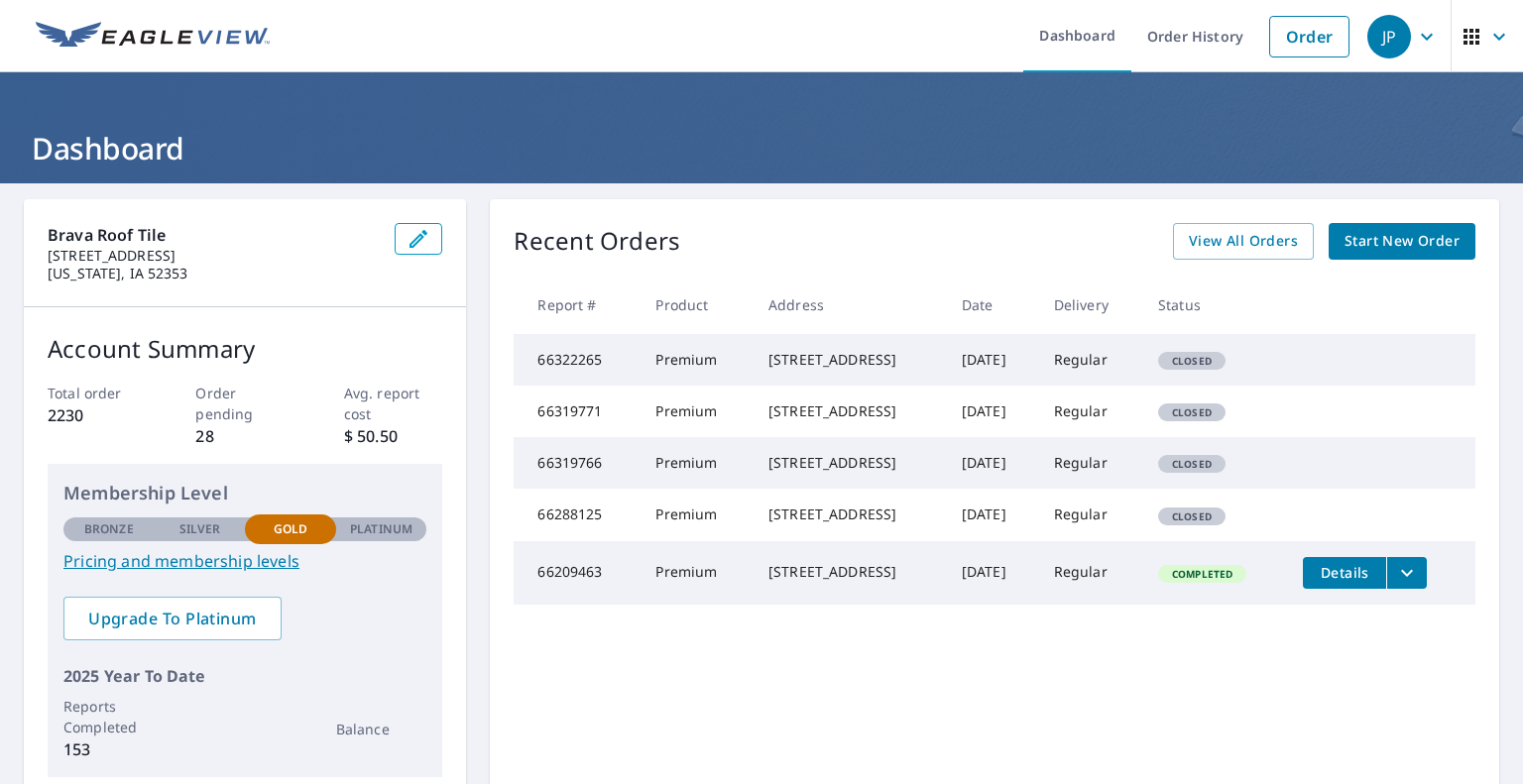 click on "Start New Order" at bounding box center [1402, 241] 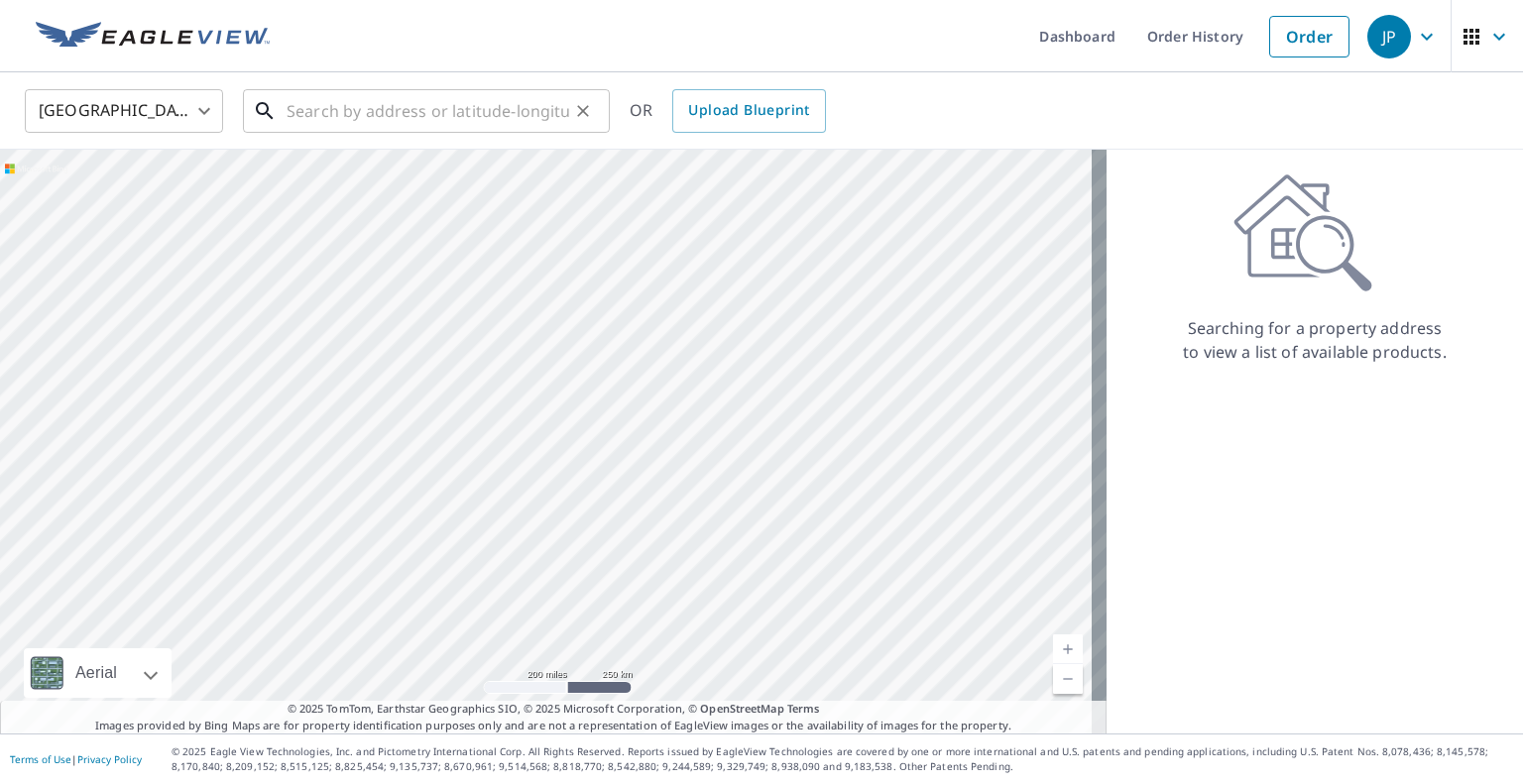 click at bounding box center (427, 111) 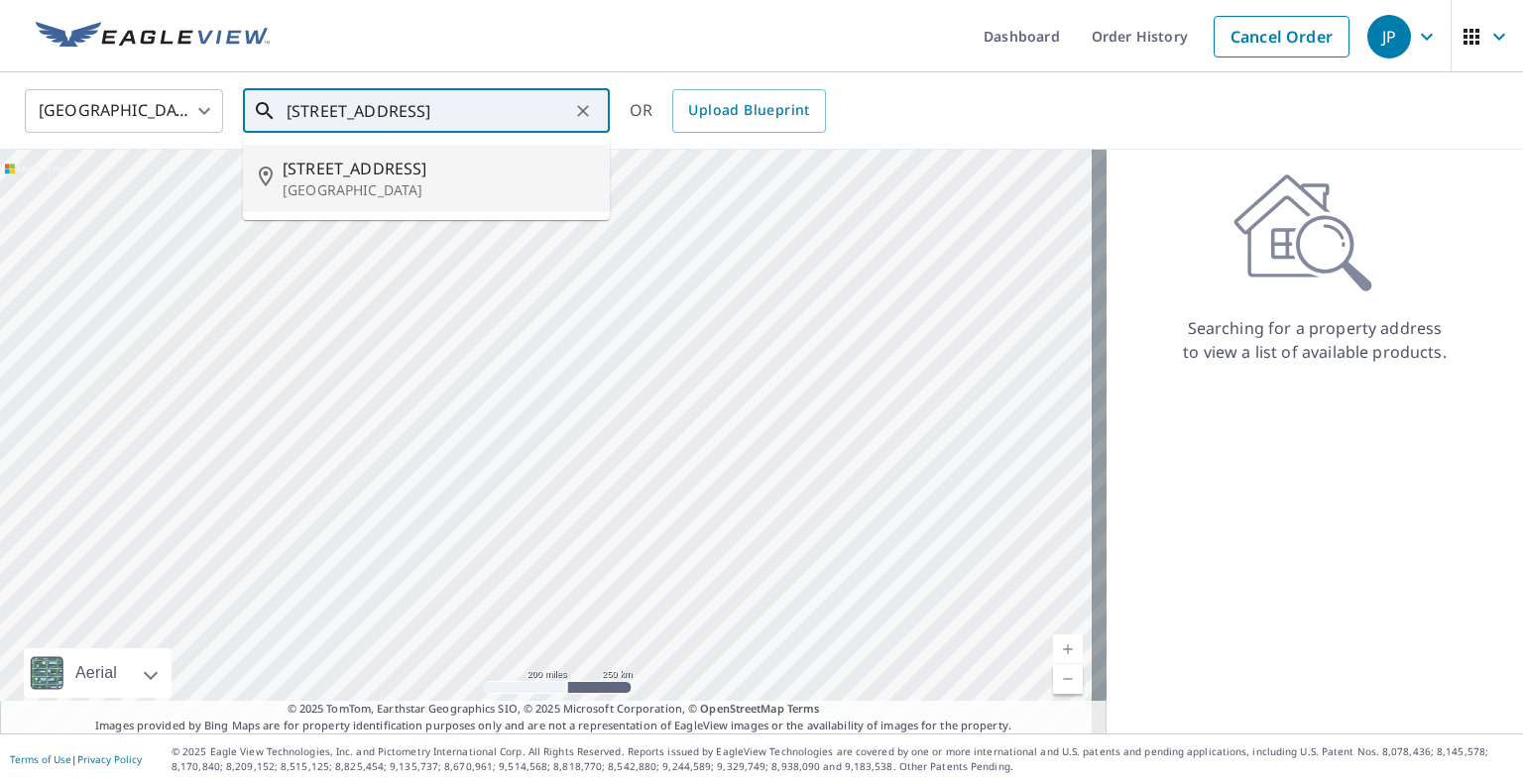 click on "[GEOGRAPHIC_DATA]" at bounding box center (438, 190) 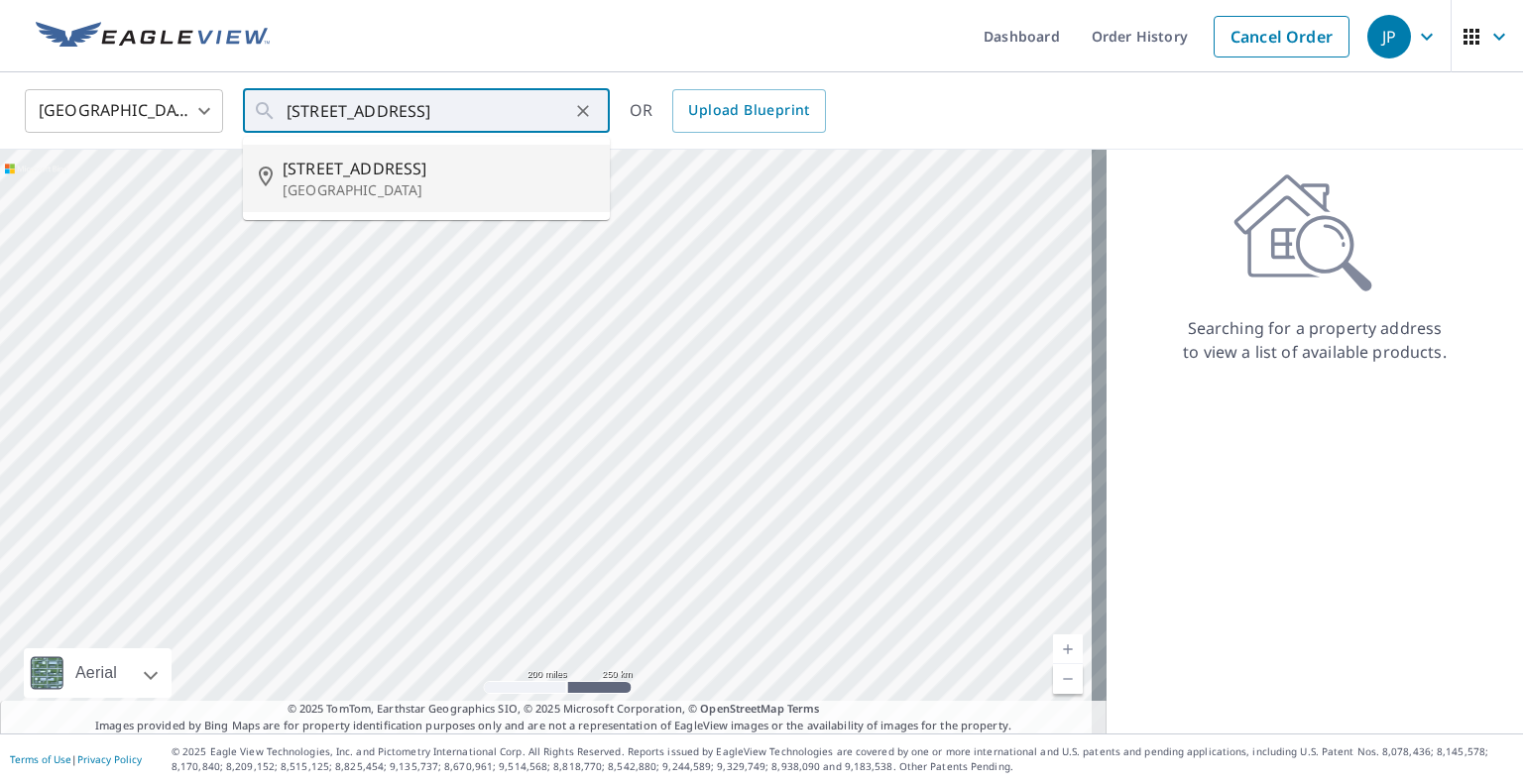 type on "[STREET_ADDRESS]" 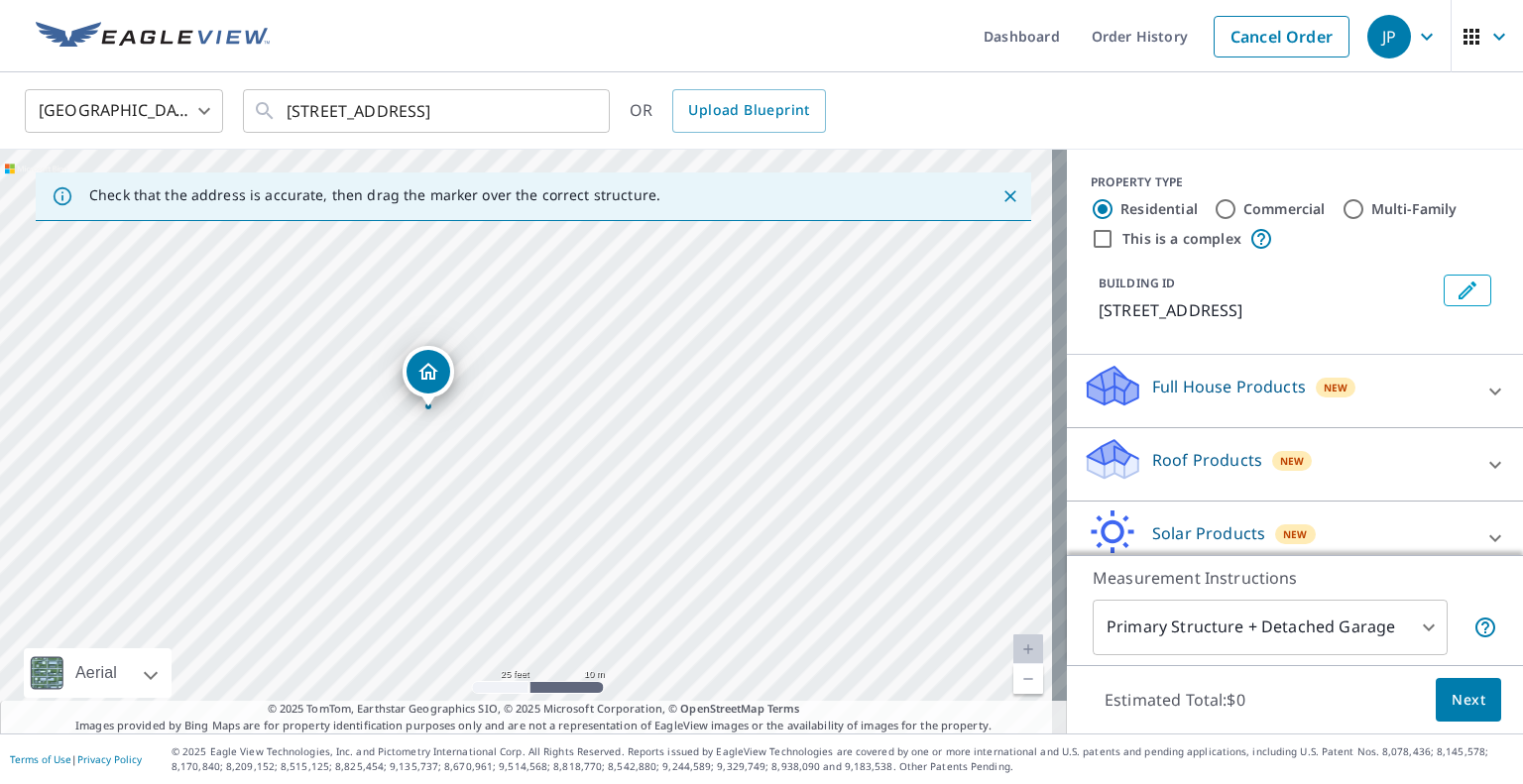 drag, startPoint x: 461, startPoint y: 349, endPoint x: 436, endPoint y: 371, distance: 33.30165 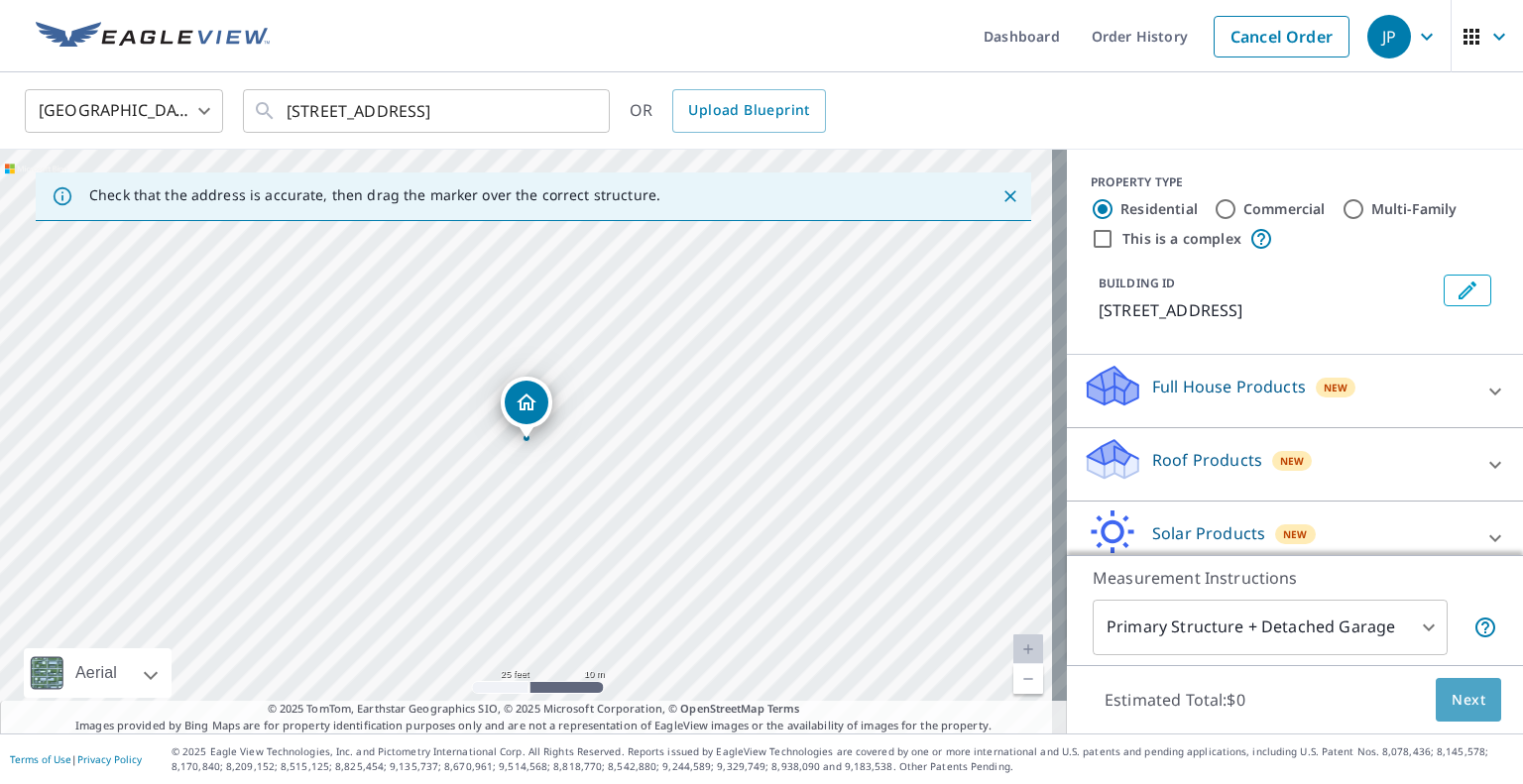 click on "Next" at bounding box center (1468, 700) 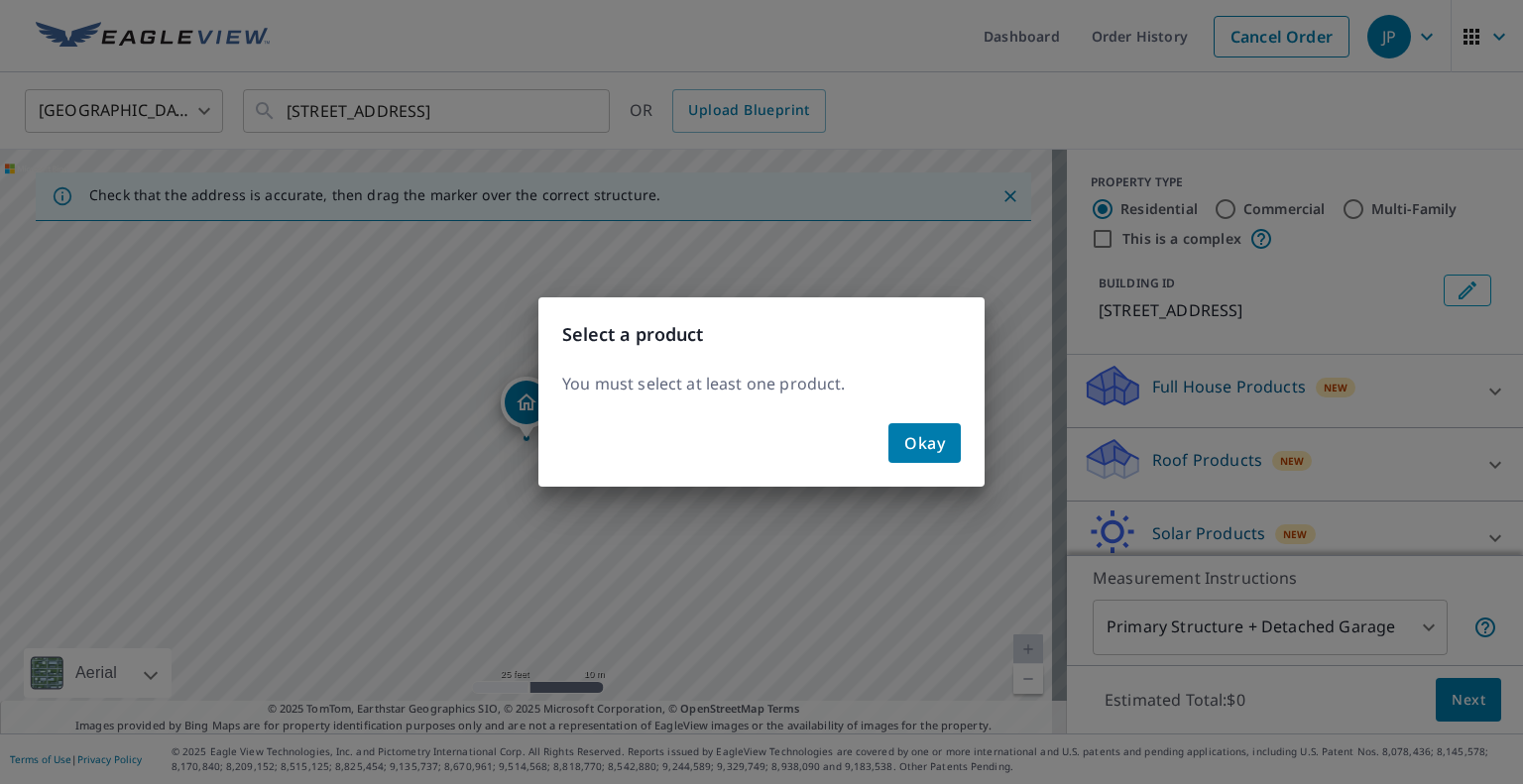 click on "Okay" 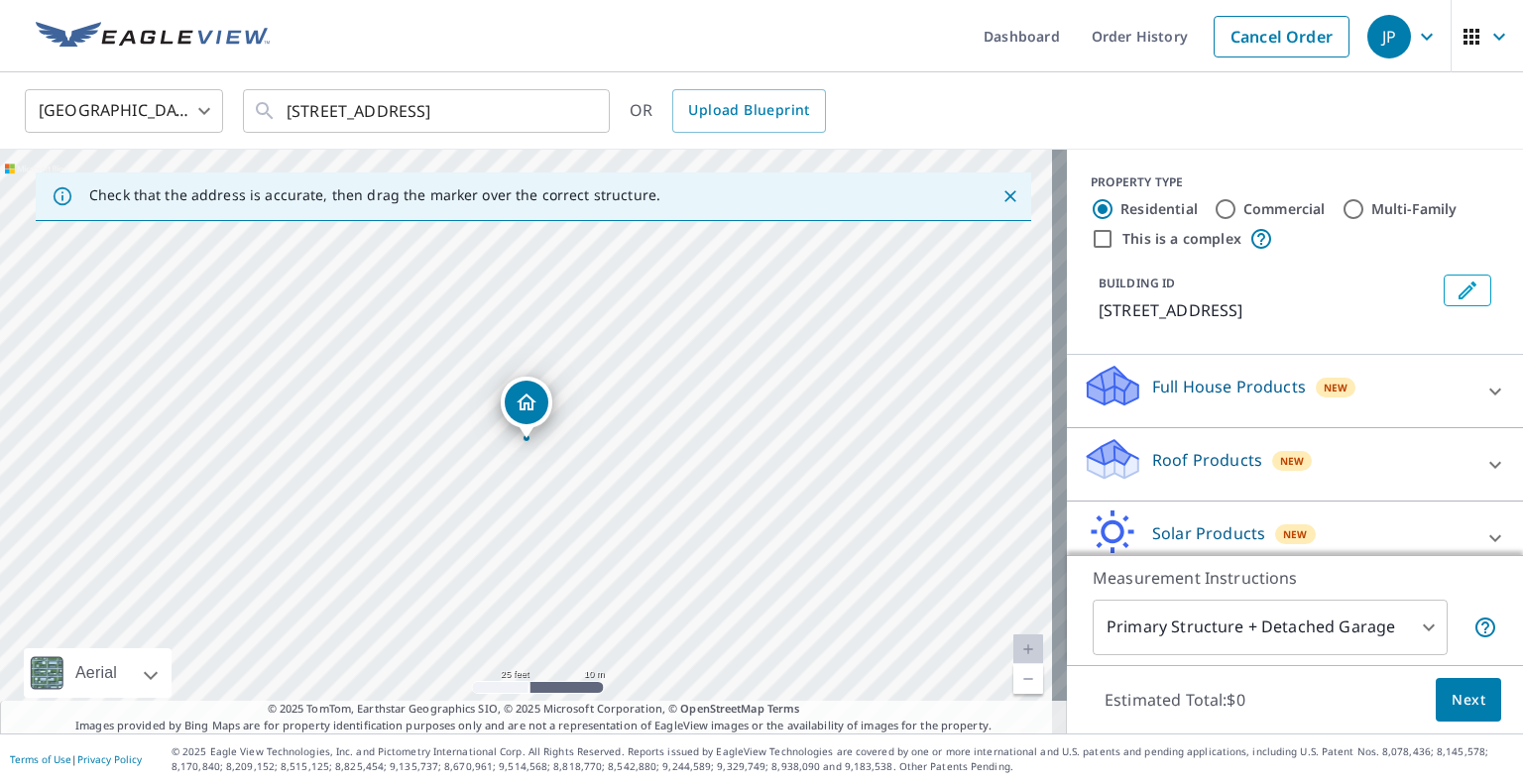 click 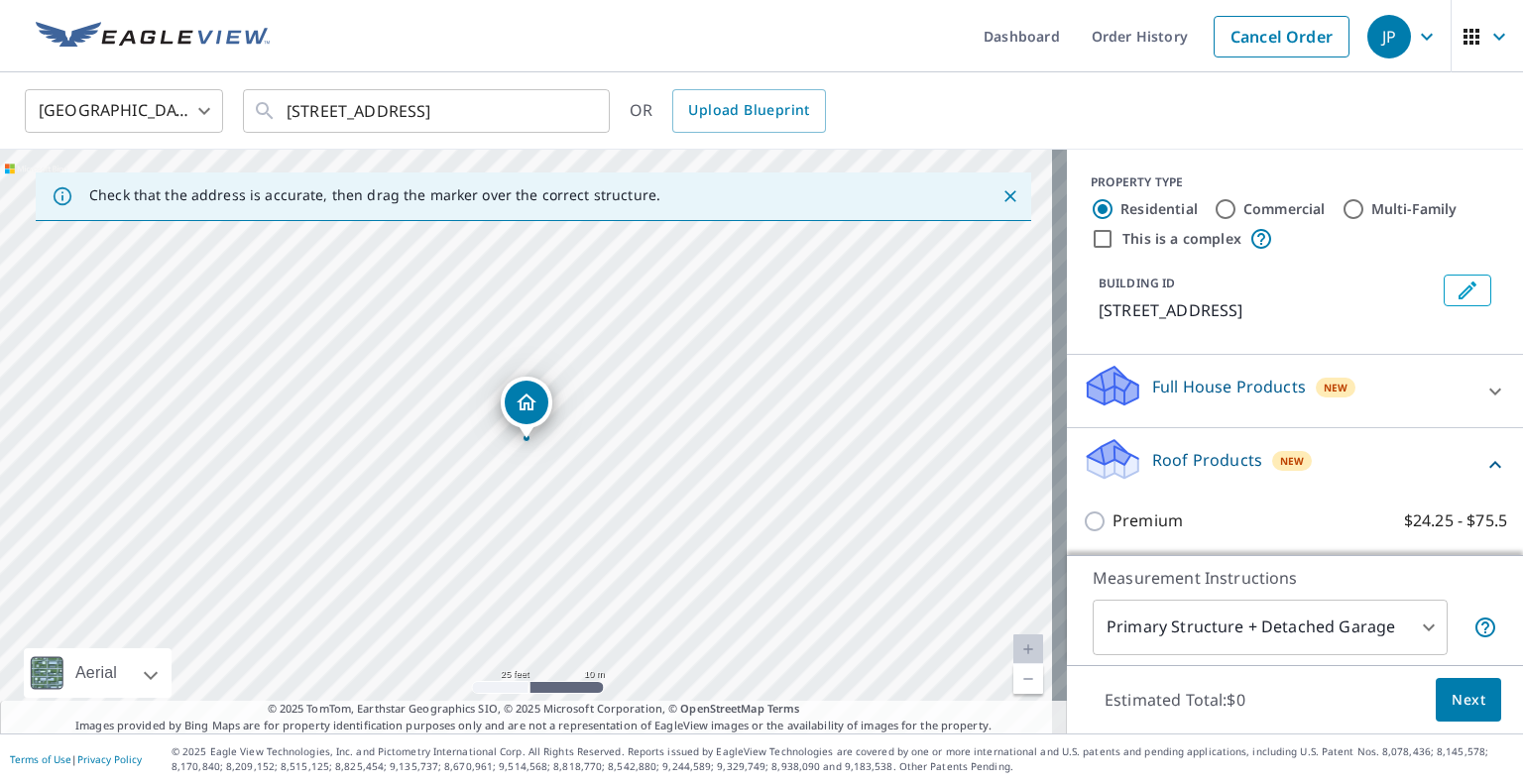 scroll, scrollTop: 99, scrollLeft: 0, axis: vertical 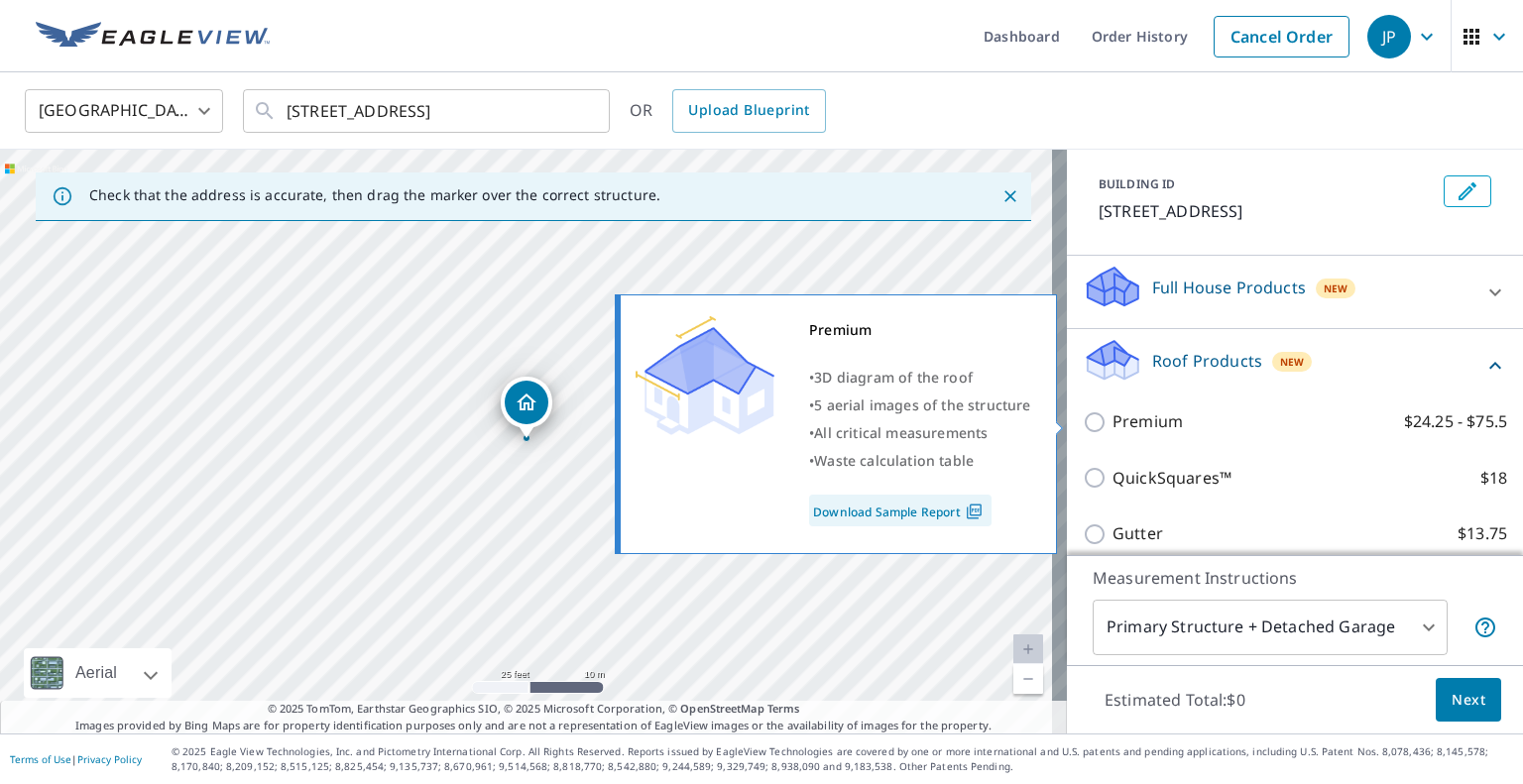click on "Premium $24.25 - $75.5" at bounding box center (1098, 422) 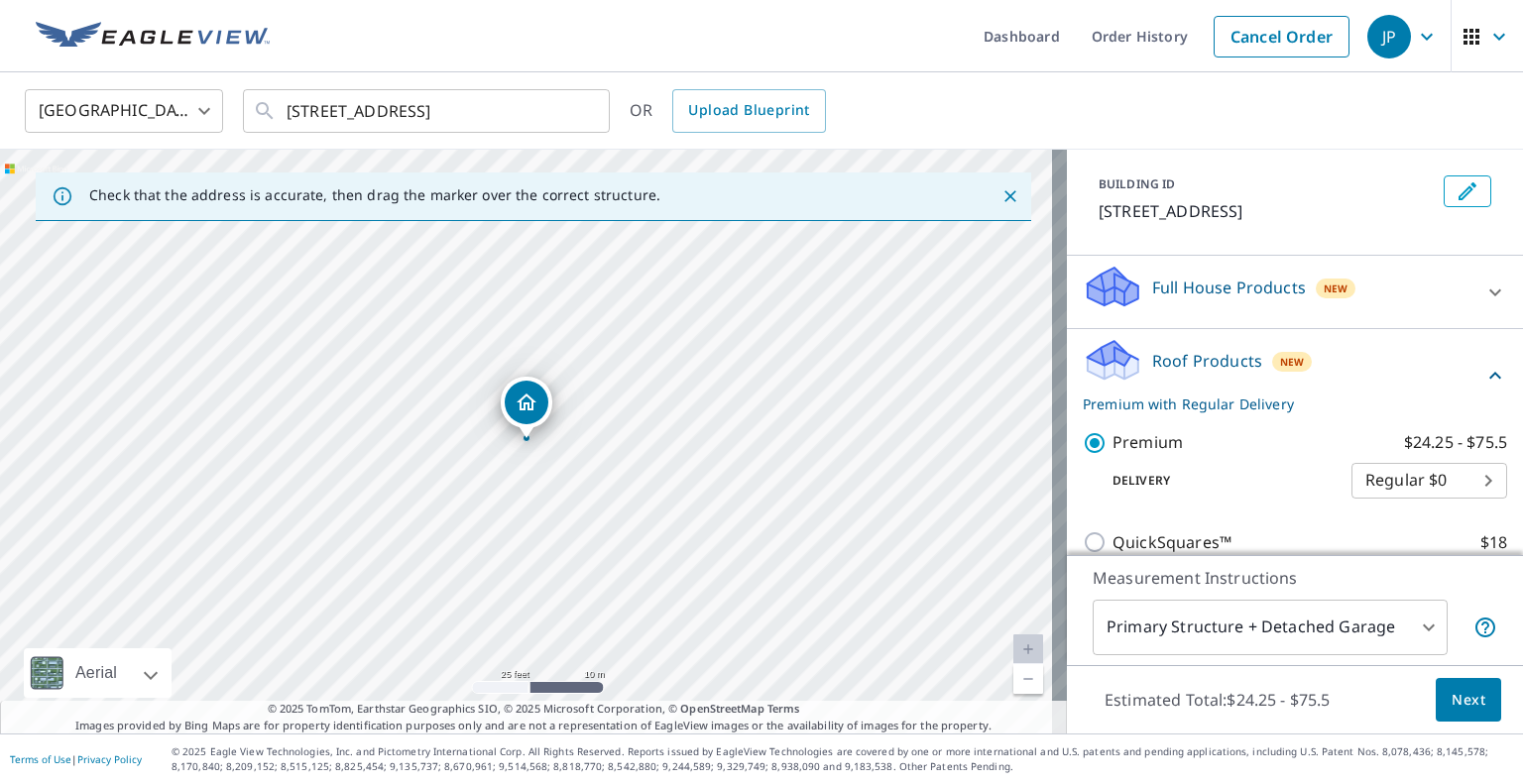 click on "JP .favicon_svg__cls-1{fill:#8ccc4c}.favicon_svg__cls-2{fill:#0098c5} JP
Dashboard Order History Cancel Order JP [GEOGRAPHIC_DATA] [GEOGRAPHIC_DATA] ​ [STREET_ADDRESS] ​ OR Upload Blueprint Check that the address is accurate, then drag the marker over the correct structure. [STREET_ADDRESS] Aerial Road A standard road map Aerial A detailed look from above Labels Labels 25 feet 10 m © 2025 TomTom, © Vexcel Imaging, © 2025 Microsoft Corporation,  © OpenStreetMap Terms © 2025 TomTom, Earthstar Geographics SIO, © 2025 Microsoft Corporation, ©   OpenStreetMap   Terms Images provided by Bing Maps are for property identification purposes only and are not a representation of EagleView images or the availability of images for the property. PROPERTY TYPE Residential Commercial Multi-Family This is a complex BUILDING ID [STREET_ADDRESS] Full House Products New Full House™ $91 Roof Products New Premium with Regular Delivery Premium $24.25 - $75.5 Delivery 8 ​" at bounding box center (762, 392) 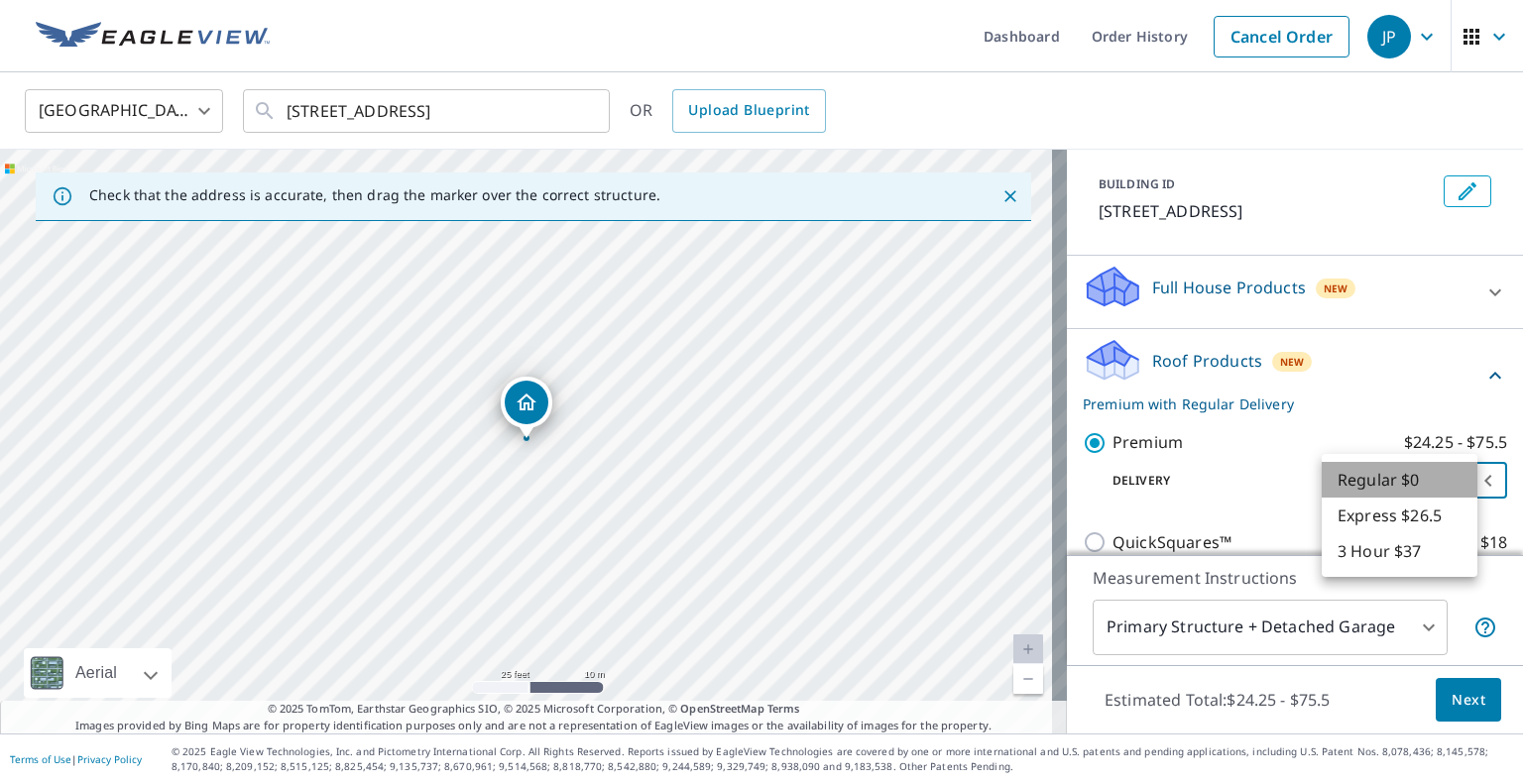 click on "Regular $0" at bounding box center (1399, 480) 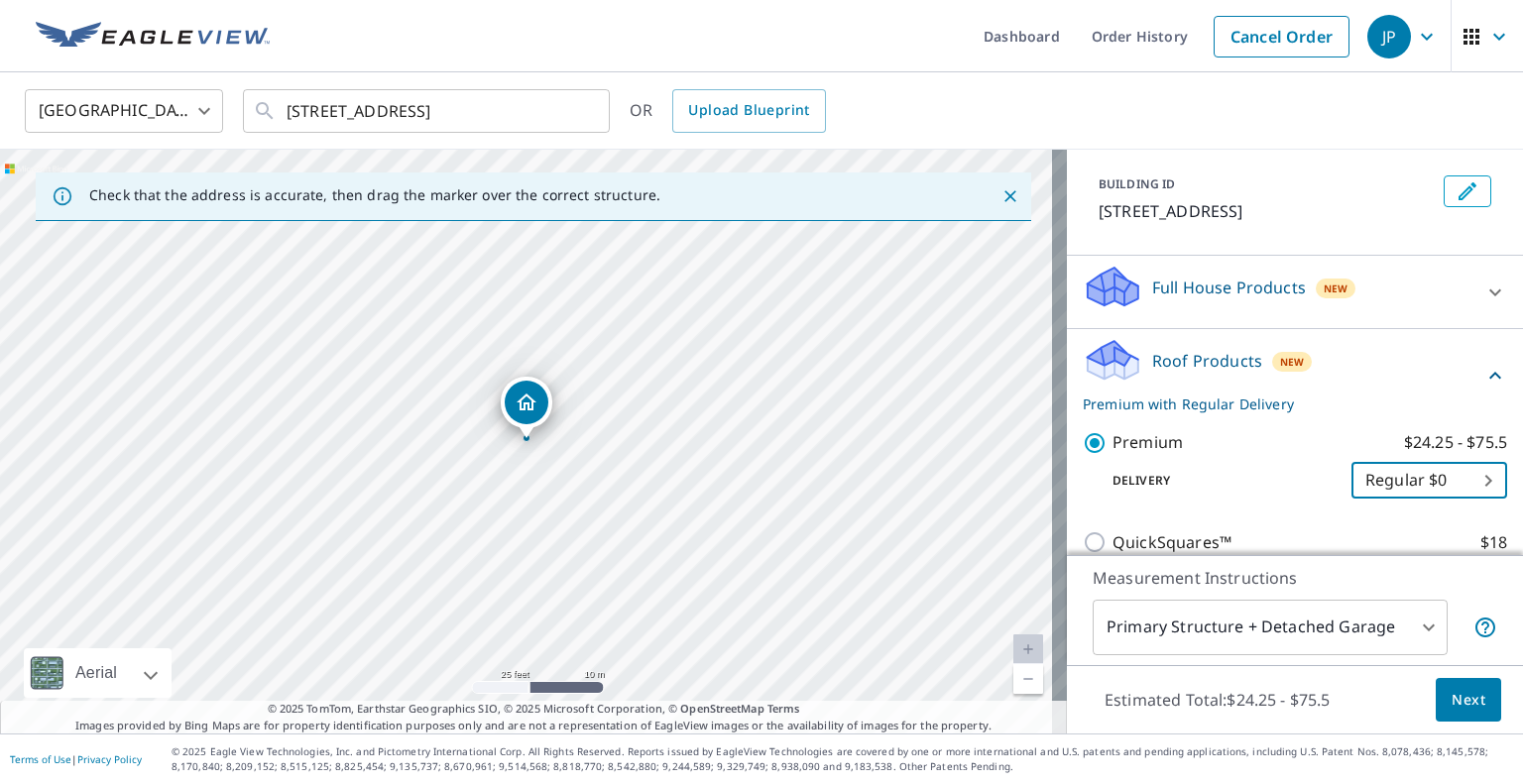 click on "Next" at bounding box center [1468, 700] 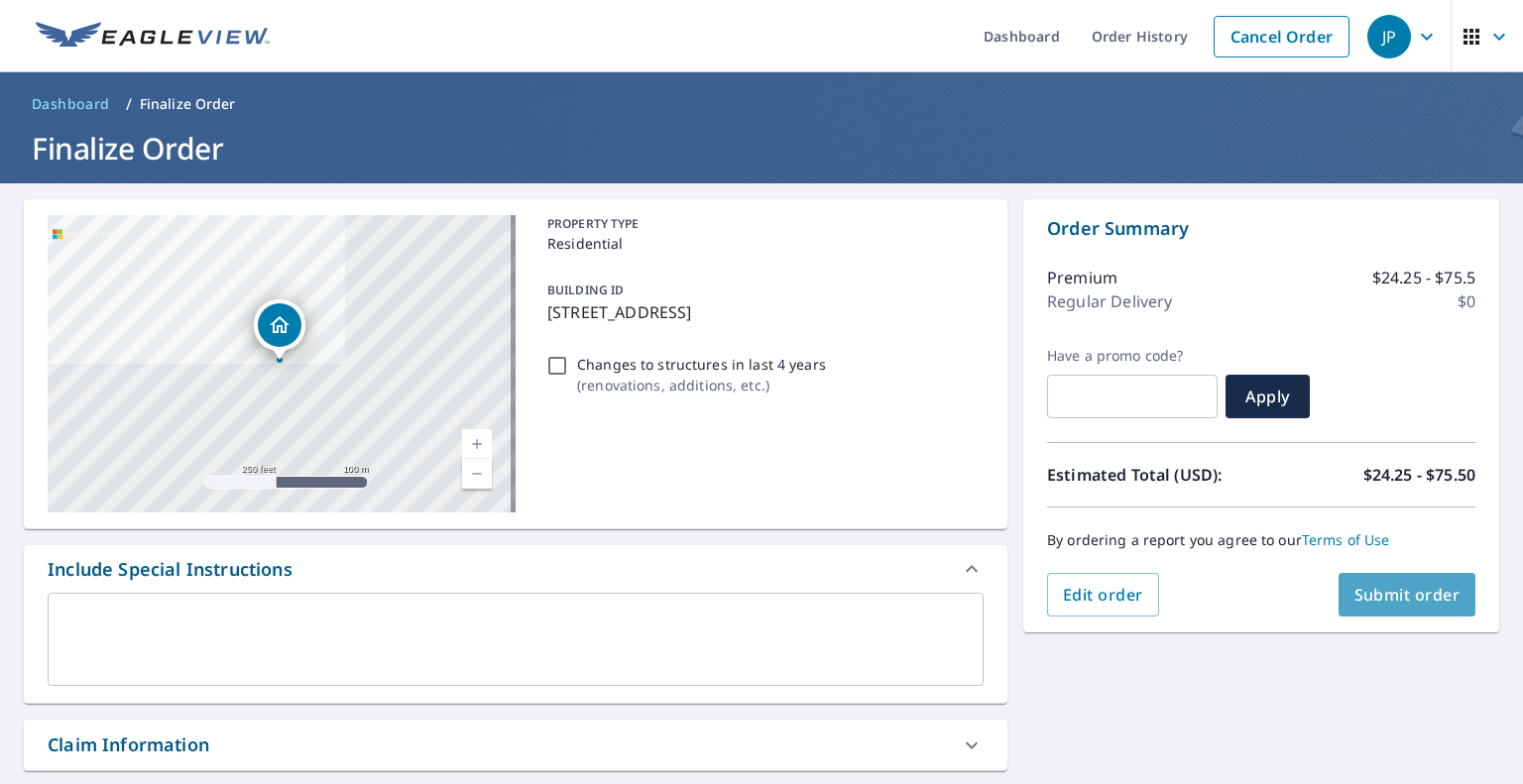 click on "Submit order" at bounding box center (1407, 595) 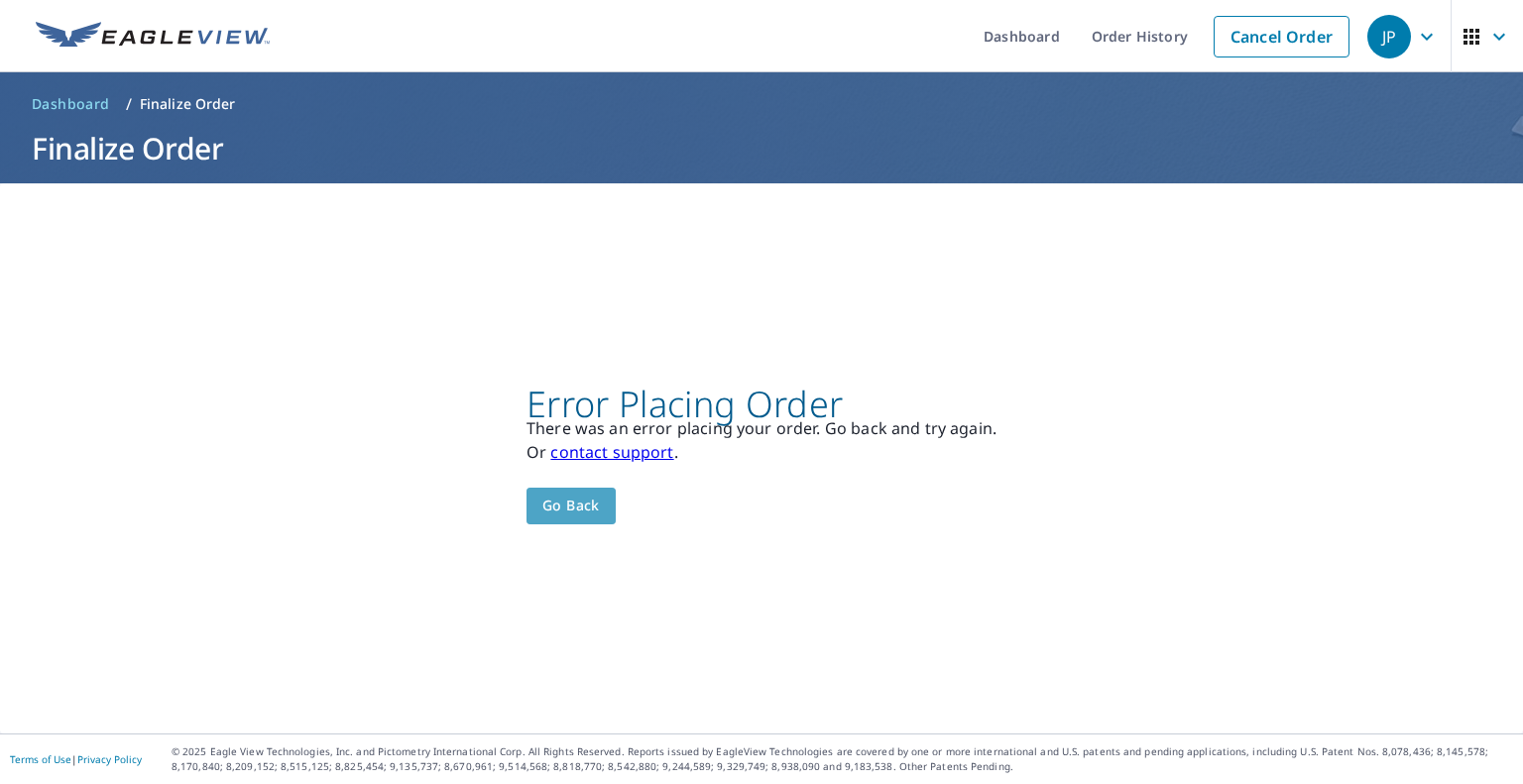 click on "Go back" at bounding box center (571, 505) 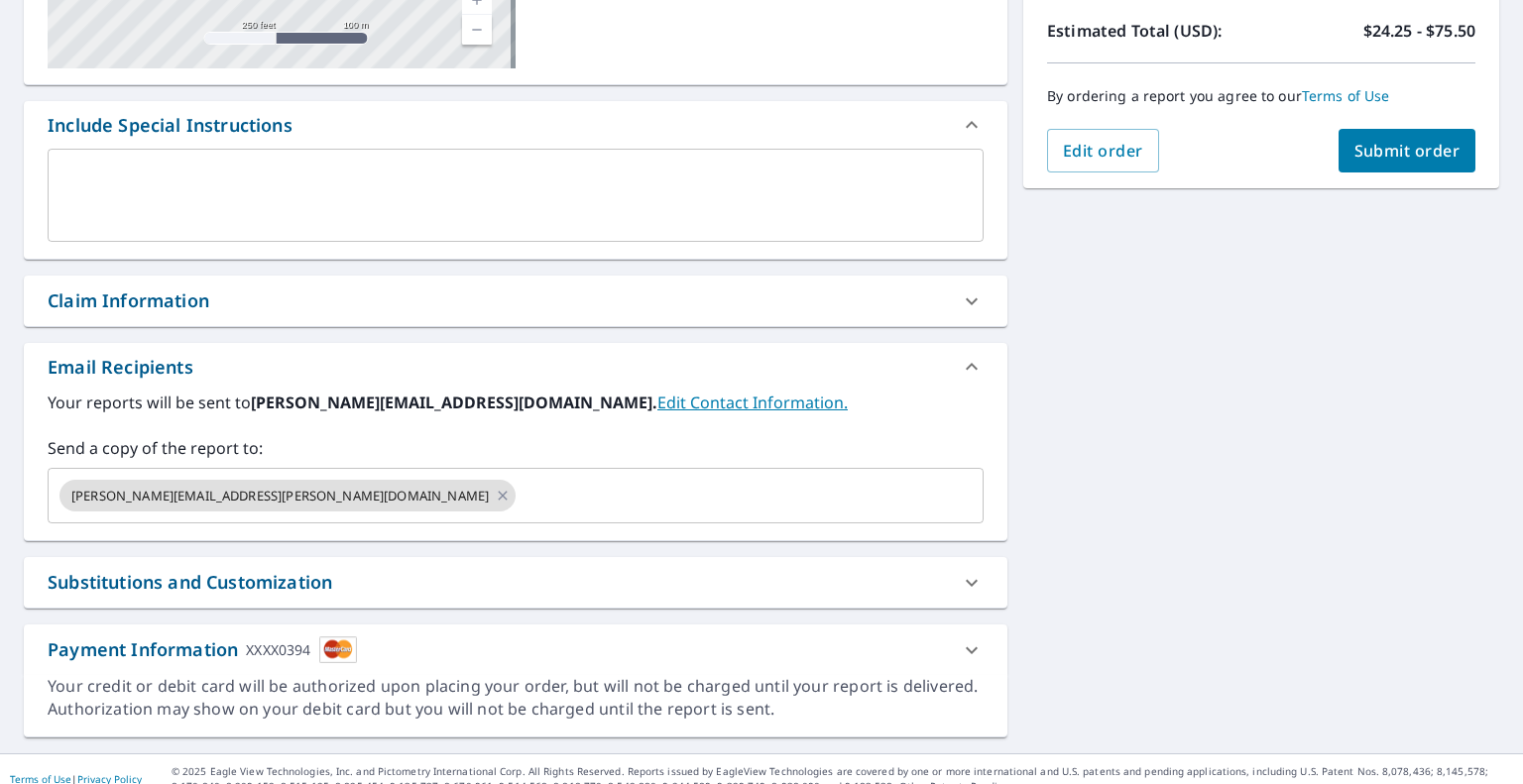 scroll, scrollTop: 462, scrollLeft: 0, axis: vertical 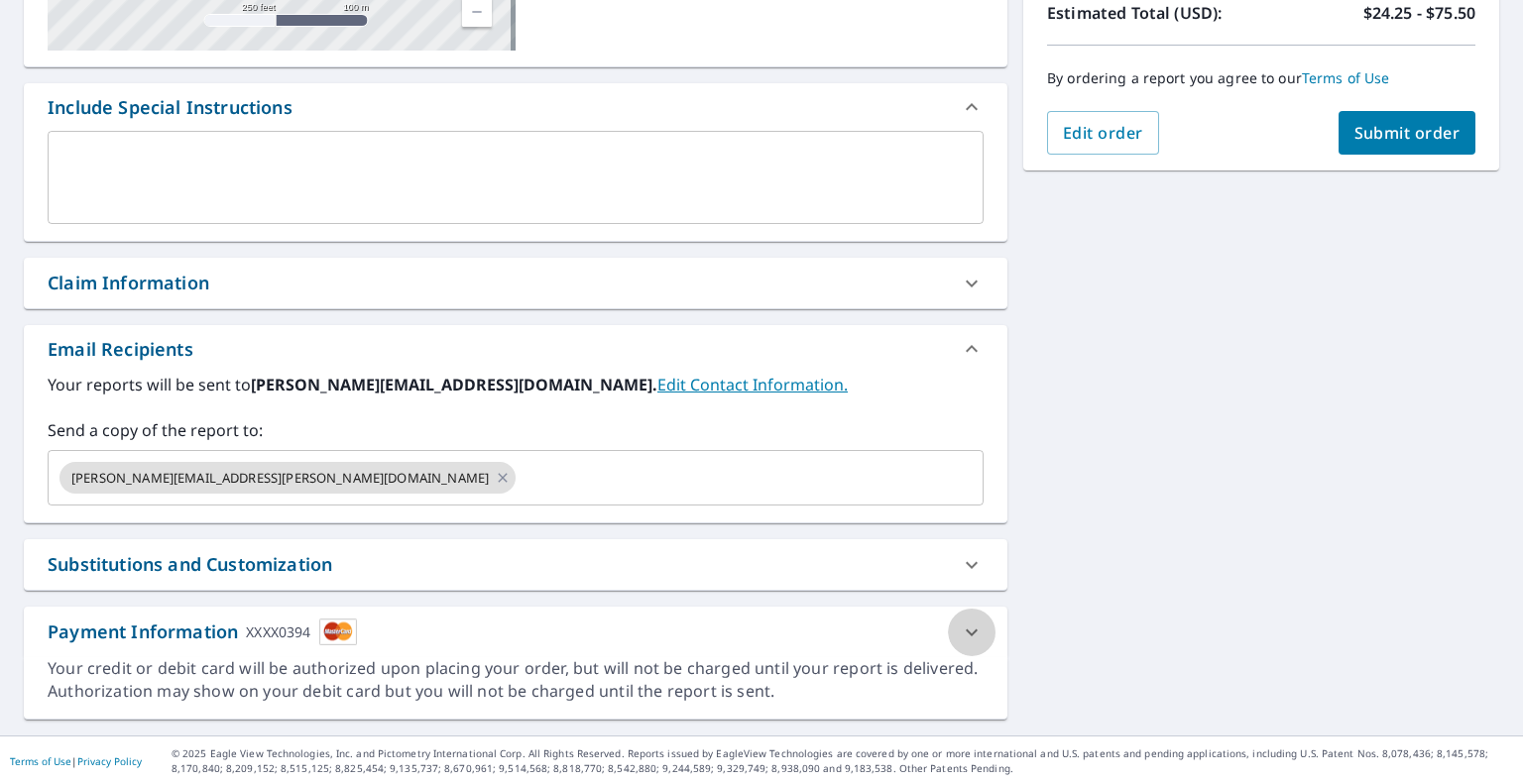 click 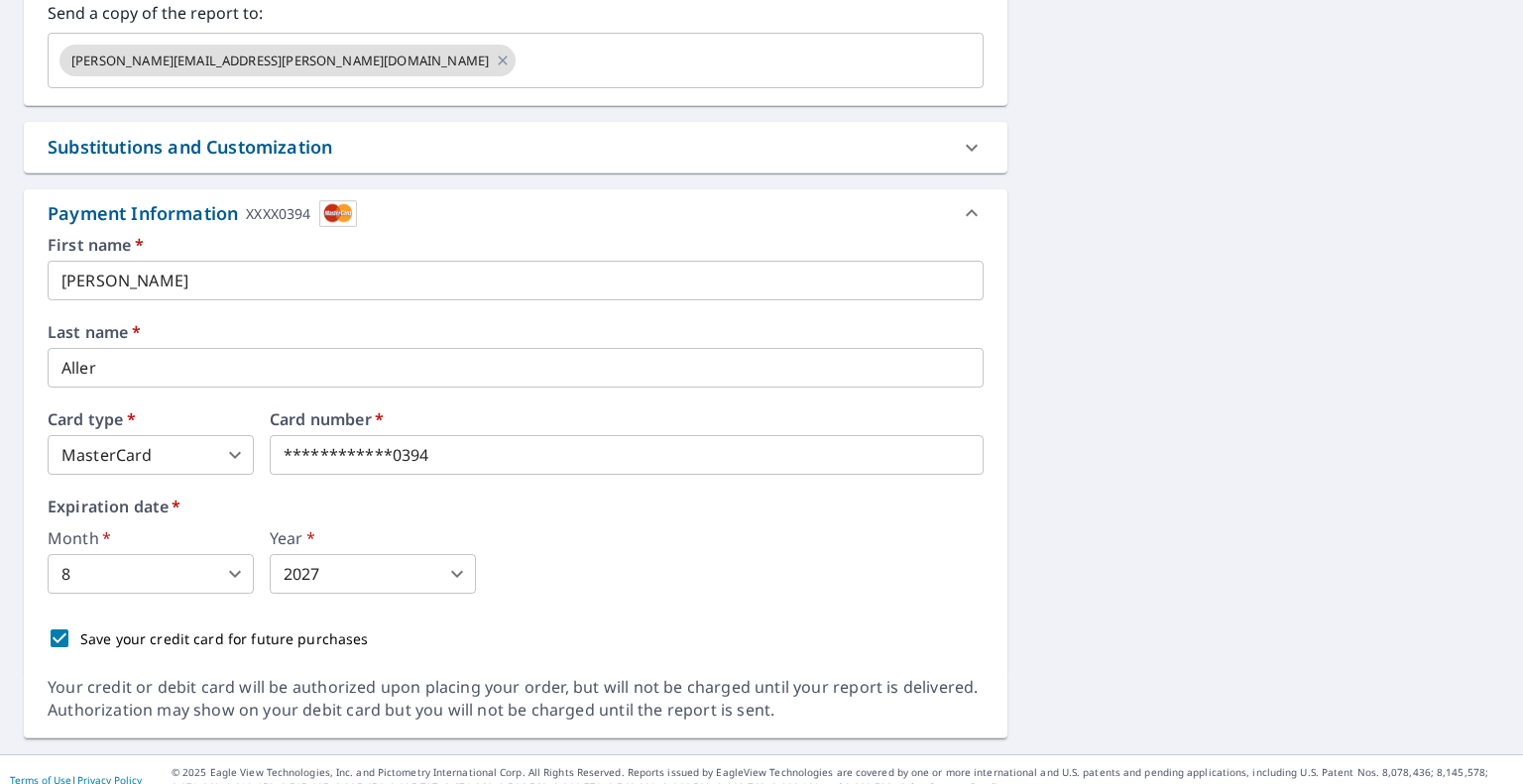 scroll, scrollTop: 898, scrollLeft: 0, axis: vertical 